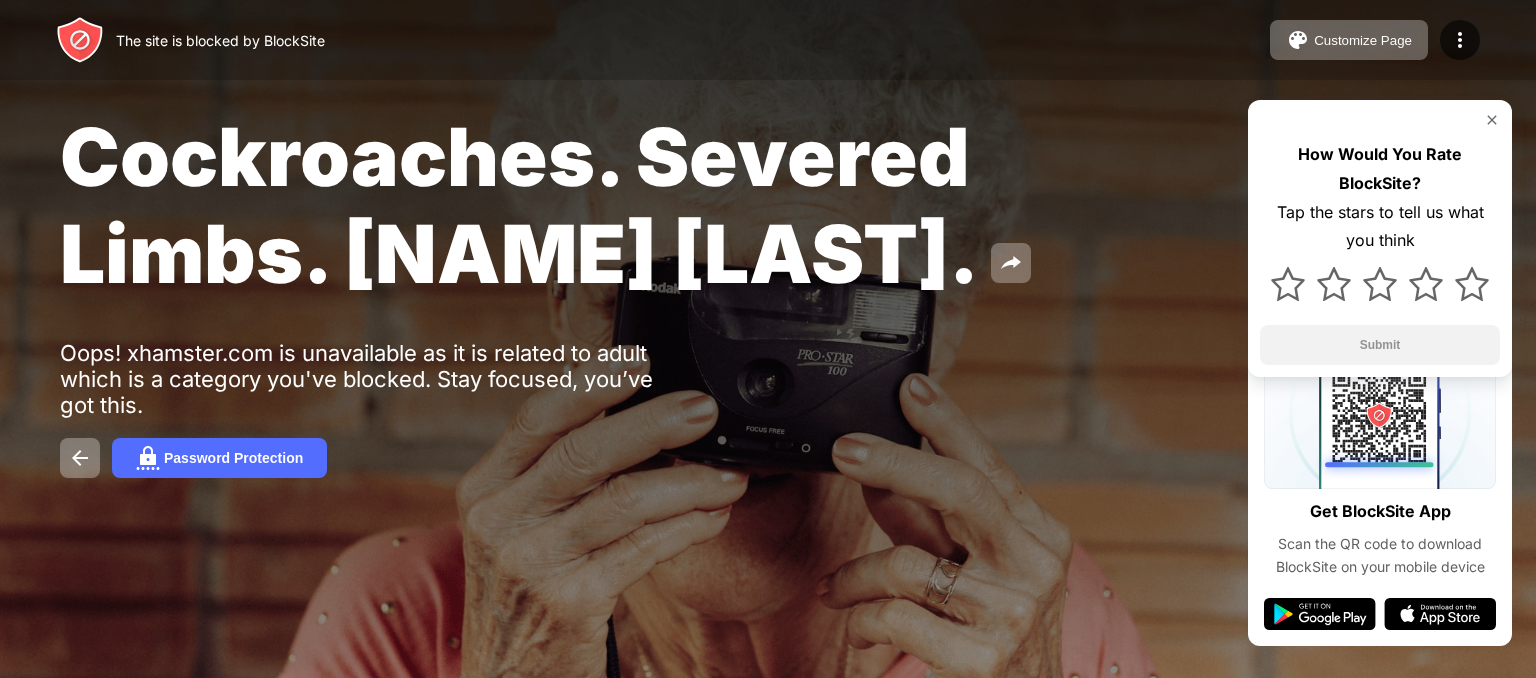 scroll, scrollTop: 0, scrollLeft: 0, axis: both 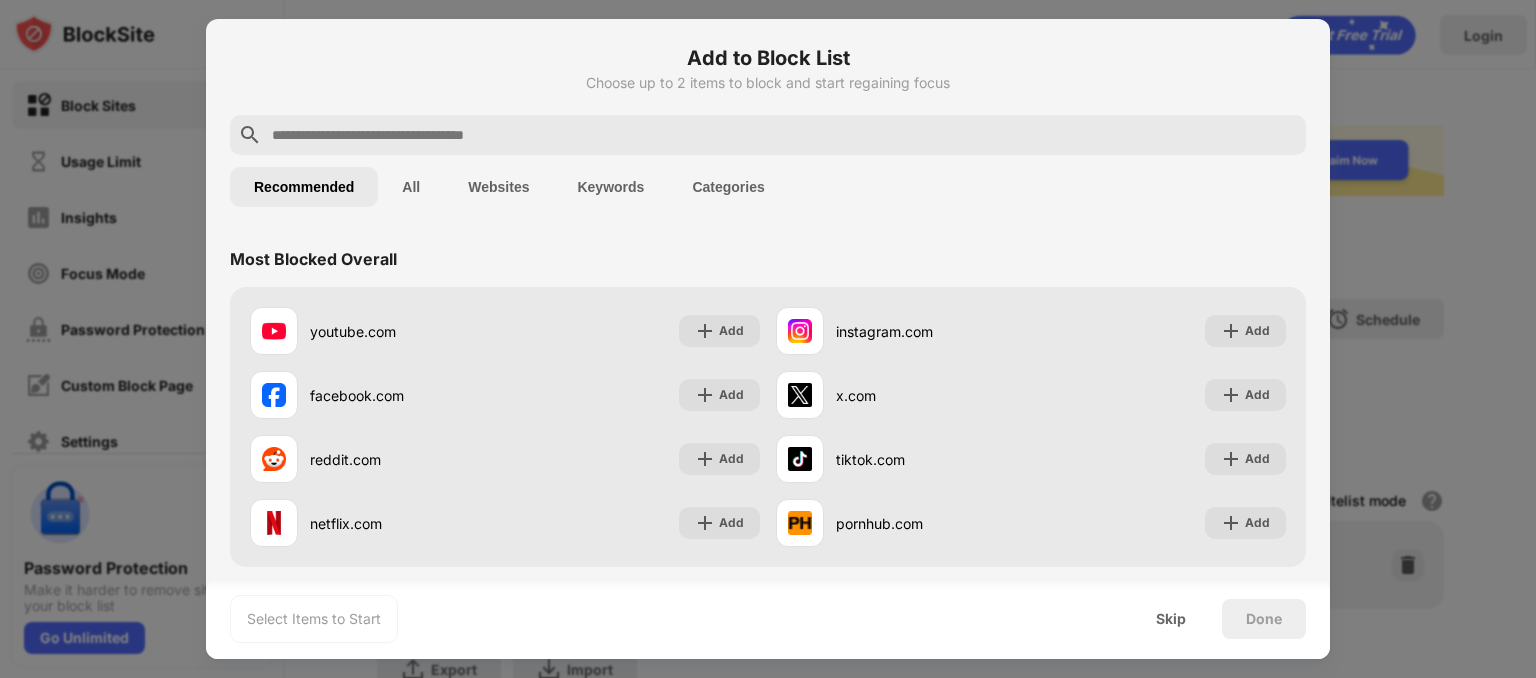 click on "Websites" at bounding box center [498, 187] 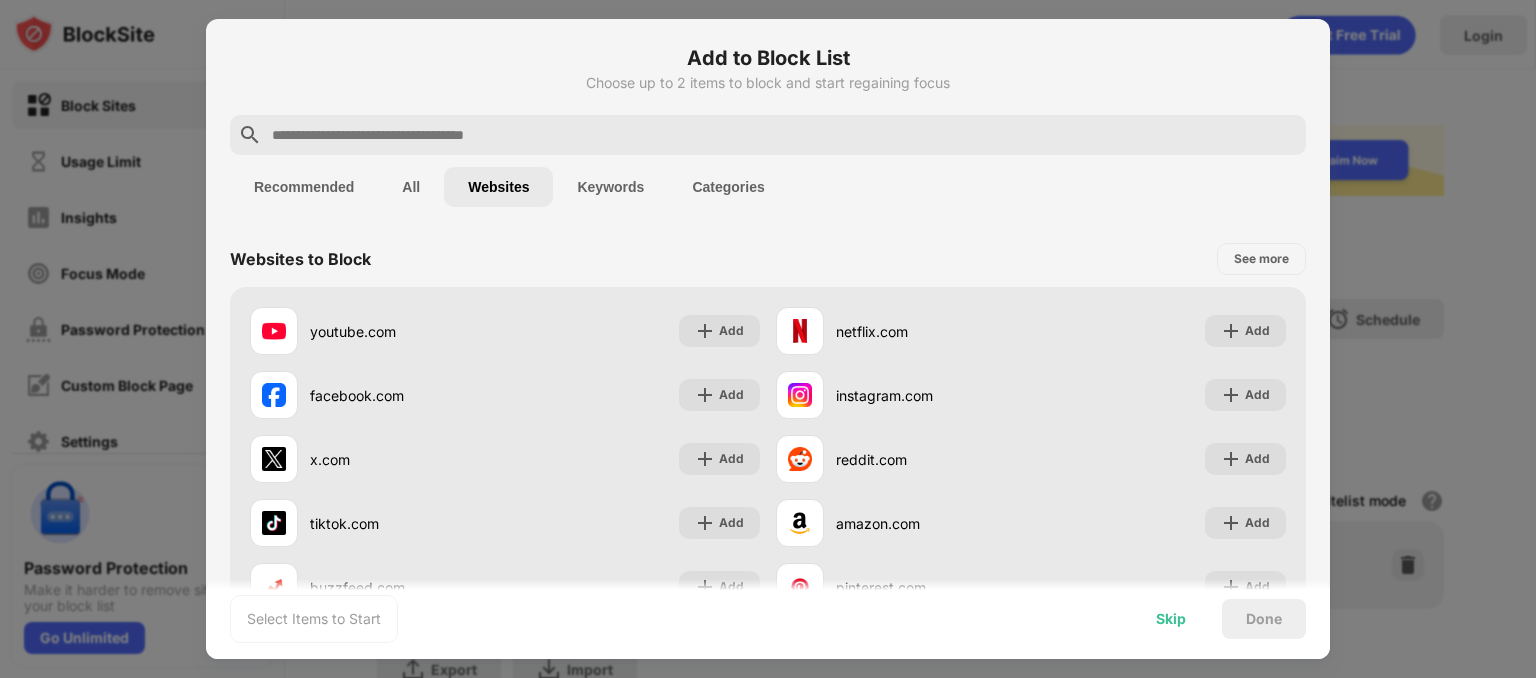 click on "Skip" at bounding box center (1171, 619) 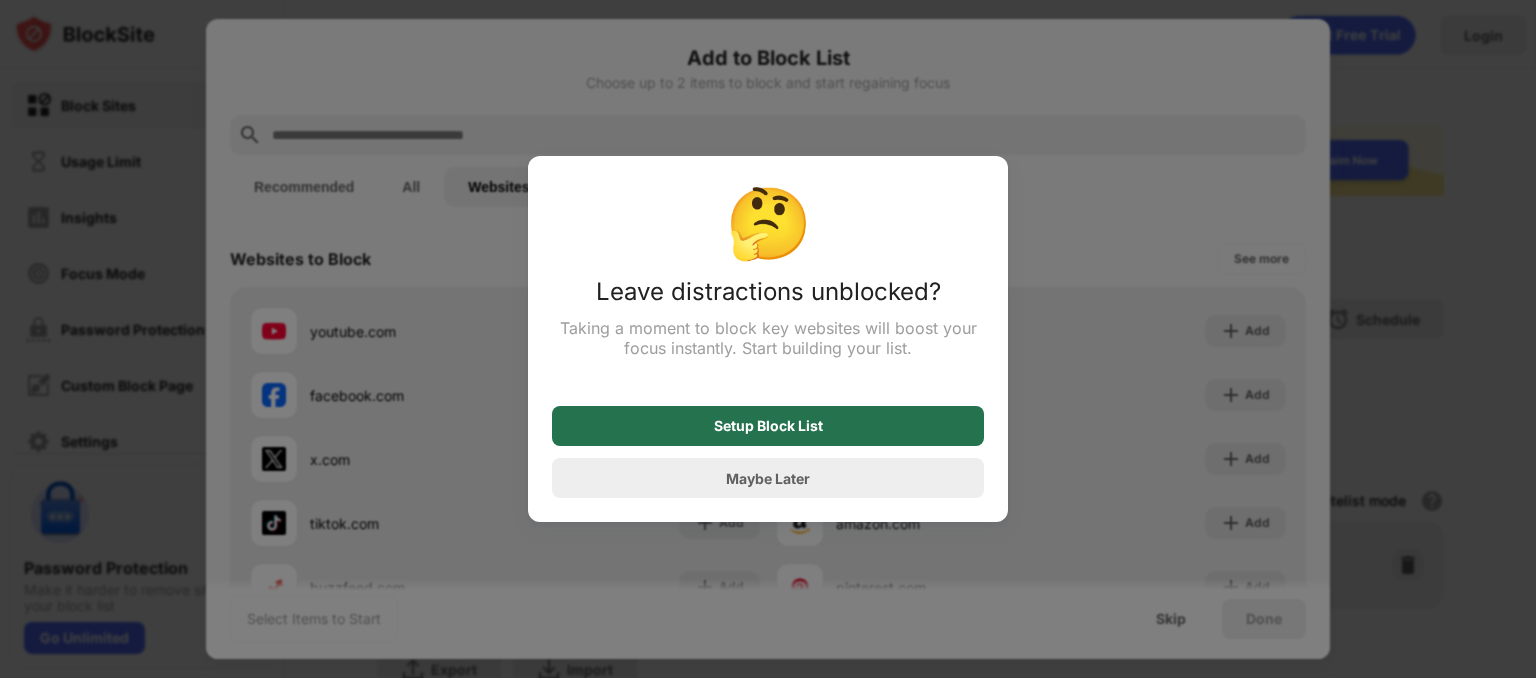 click on "Setup Block List" at bounding box center [768, 426] 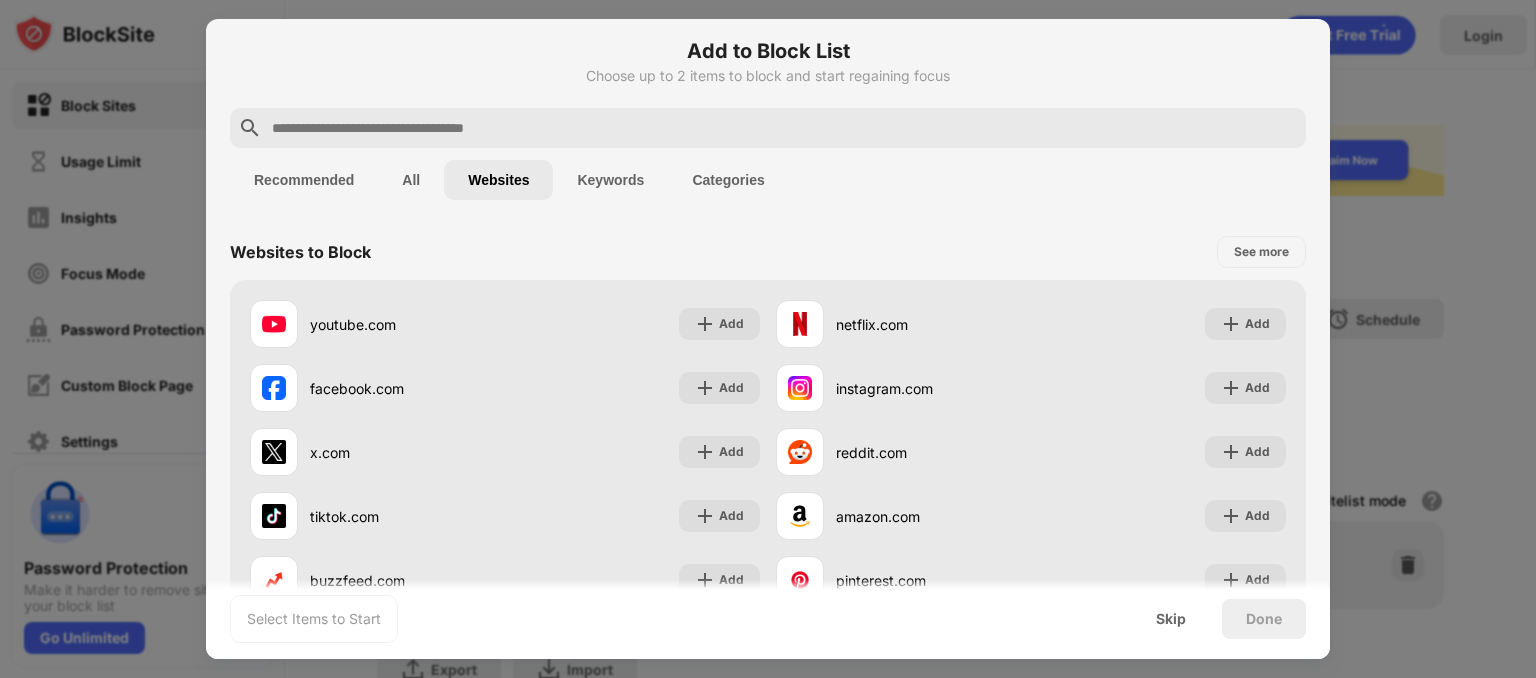 scroll, scrollTop: 0, scrollLeft: 0, axis: both 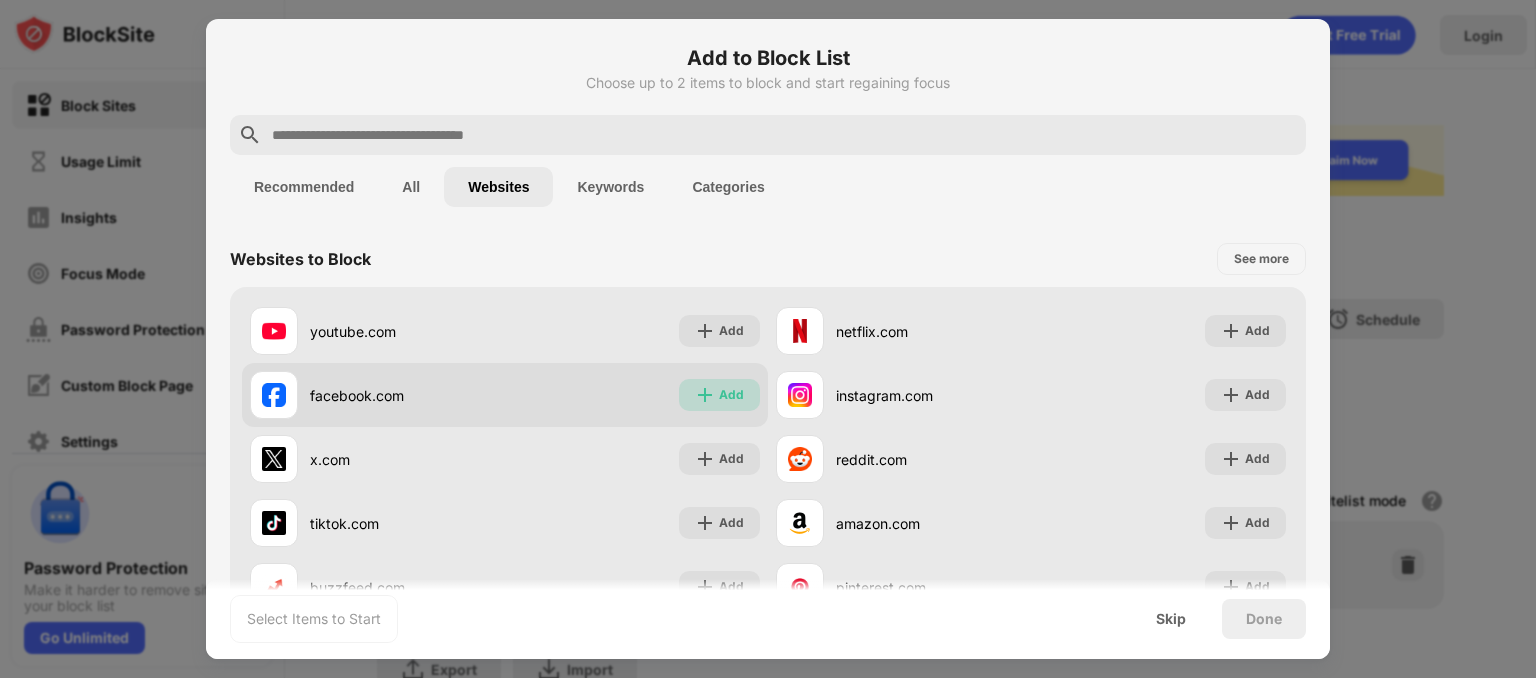 click on "Add" at bounding box center (731, 395) 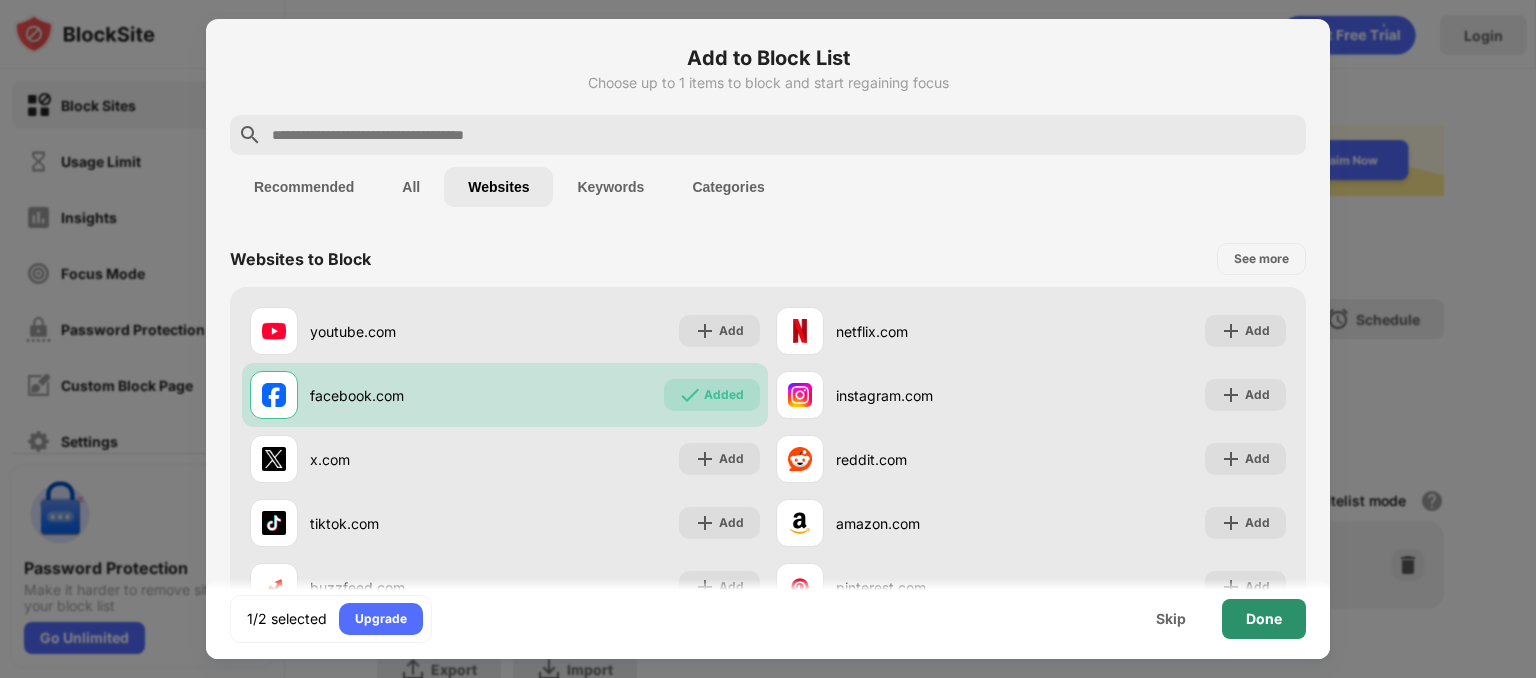 scroll, scrollTop: 0, scrollLeft: 0, axis: both 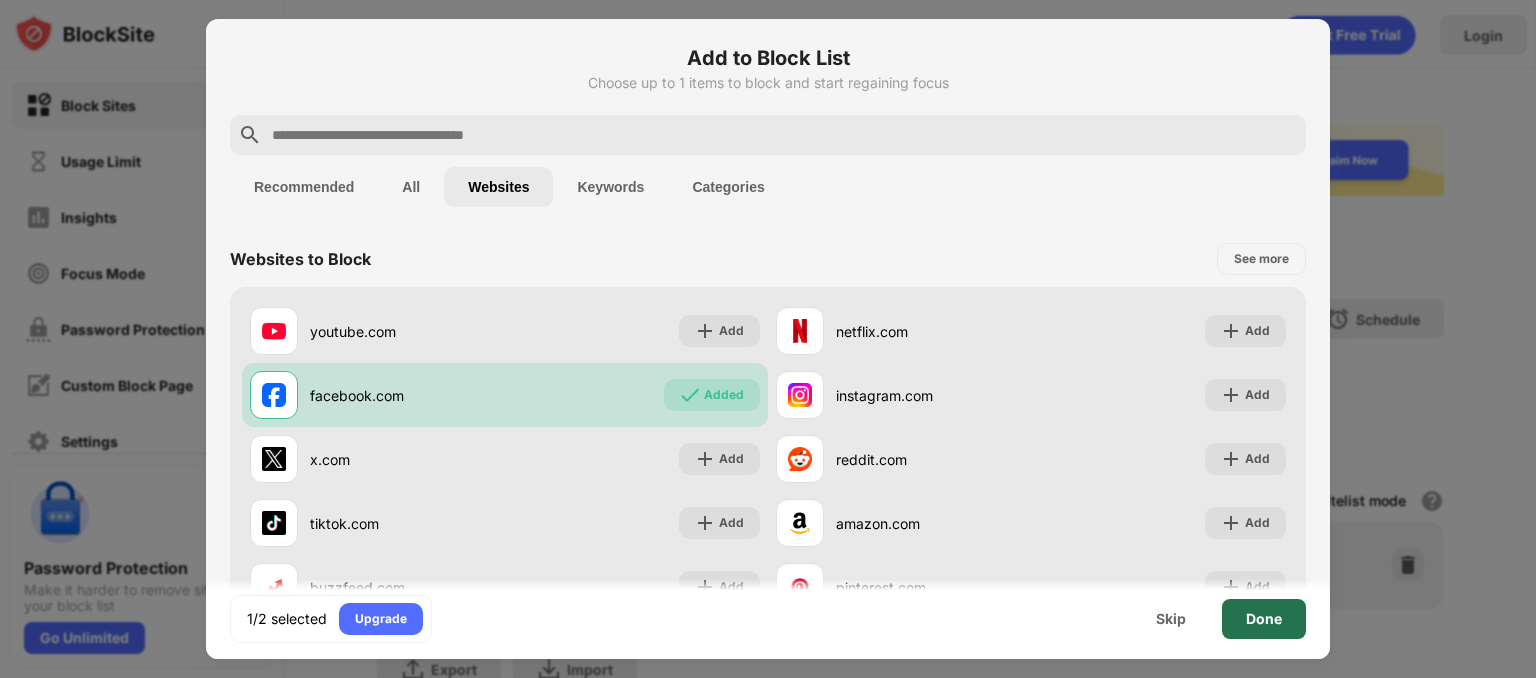 click on "Done" at bounding box center [1264, 619] 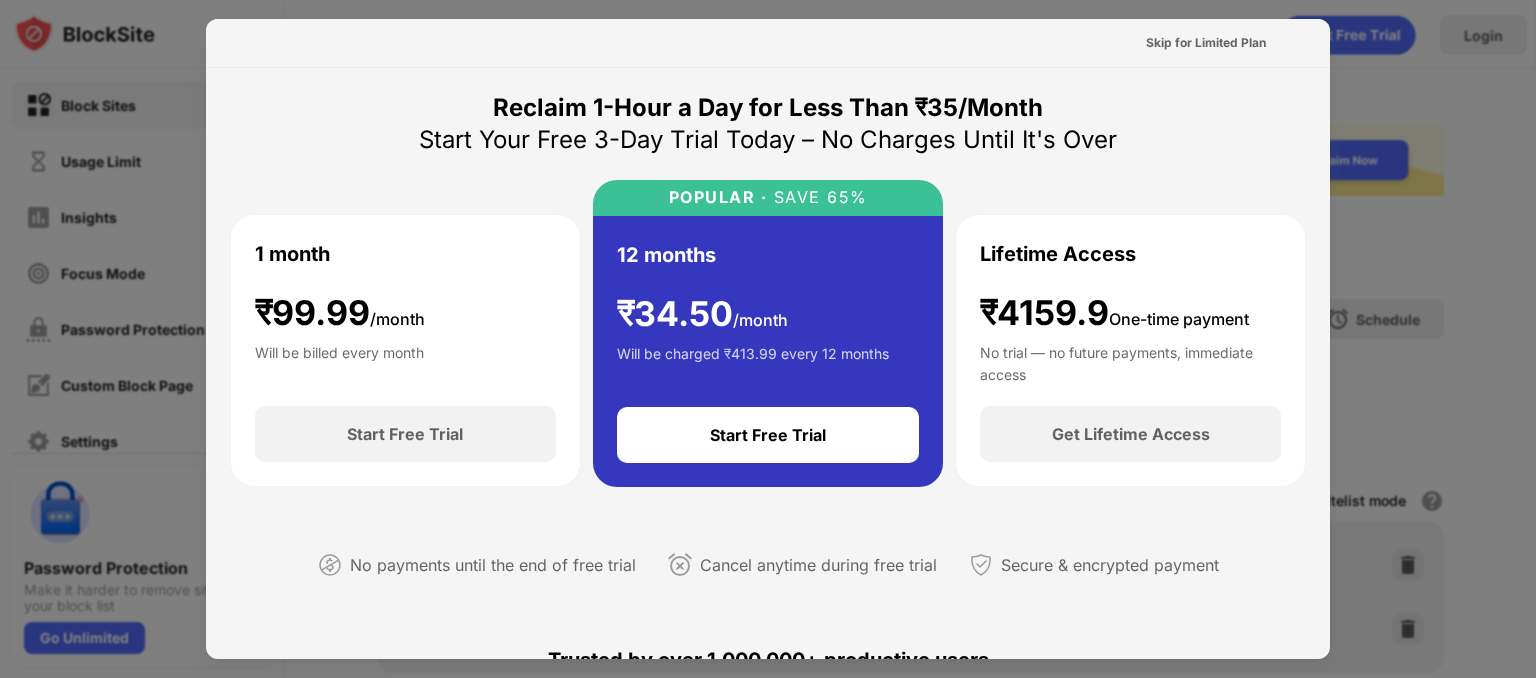 click at bounding box center [768, 339] 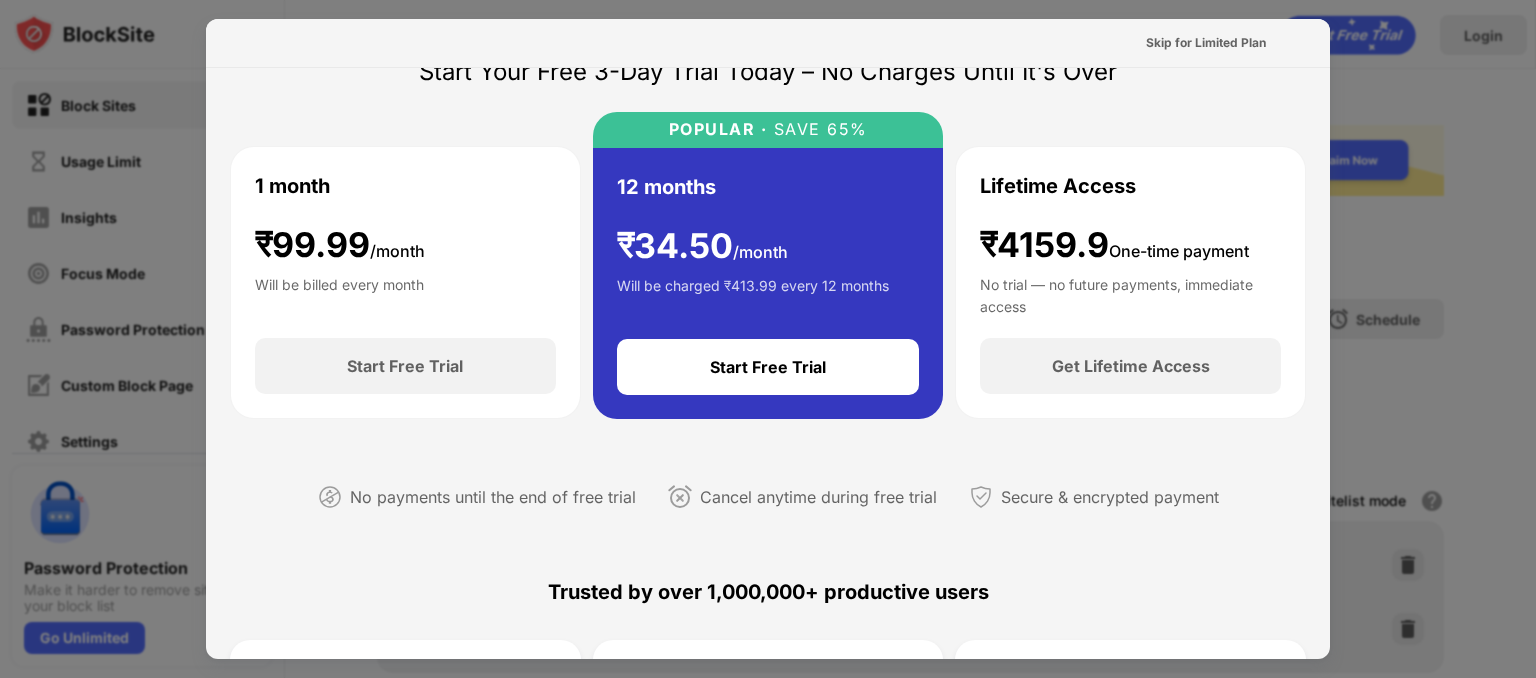 scroll, scrollTop: 0, scrollLeft: 0, axis: both 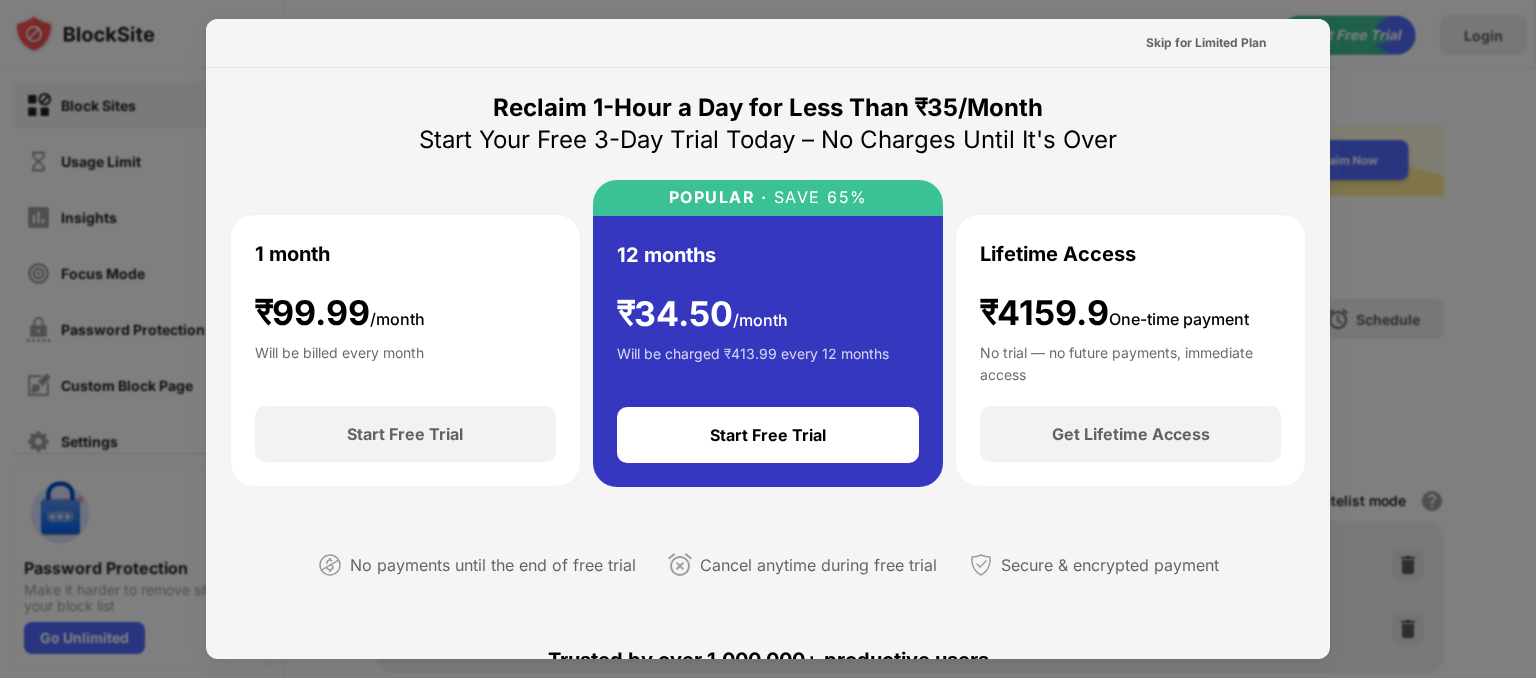 click at bounding box center [768, 339] 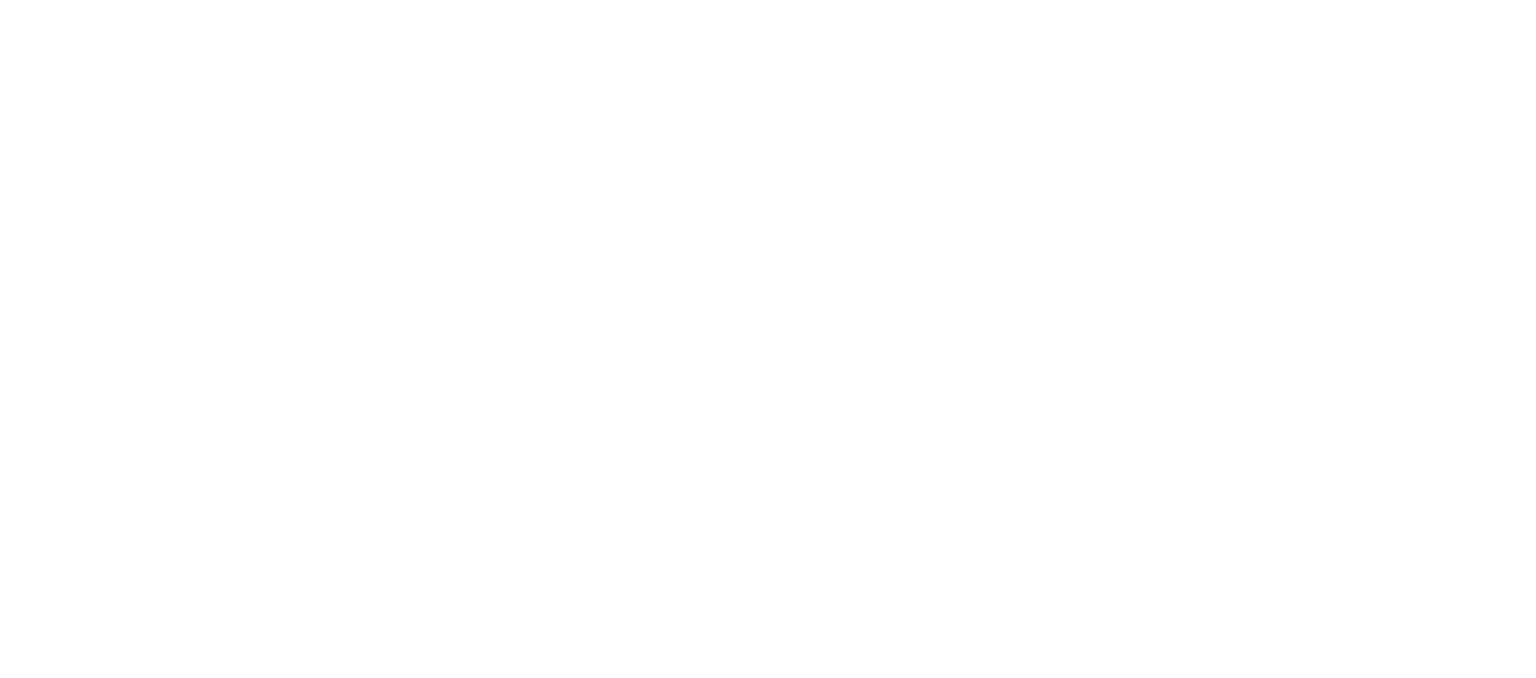 scroll, scrollTop: 0, scrollLeft: 0, axis: both 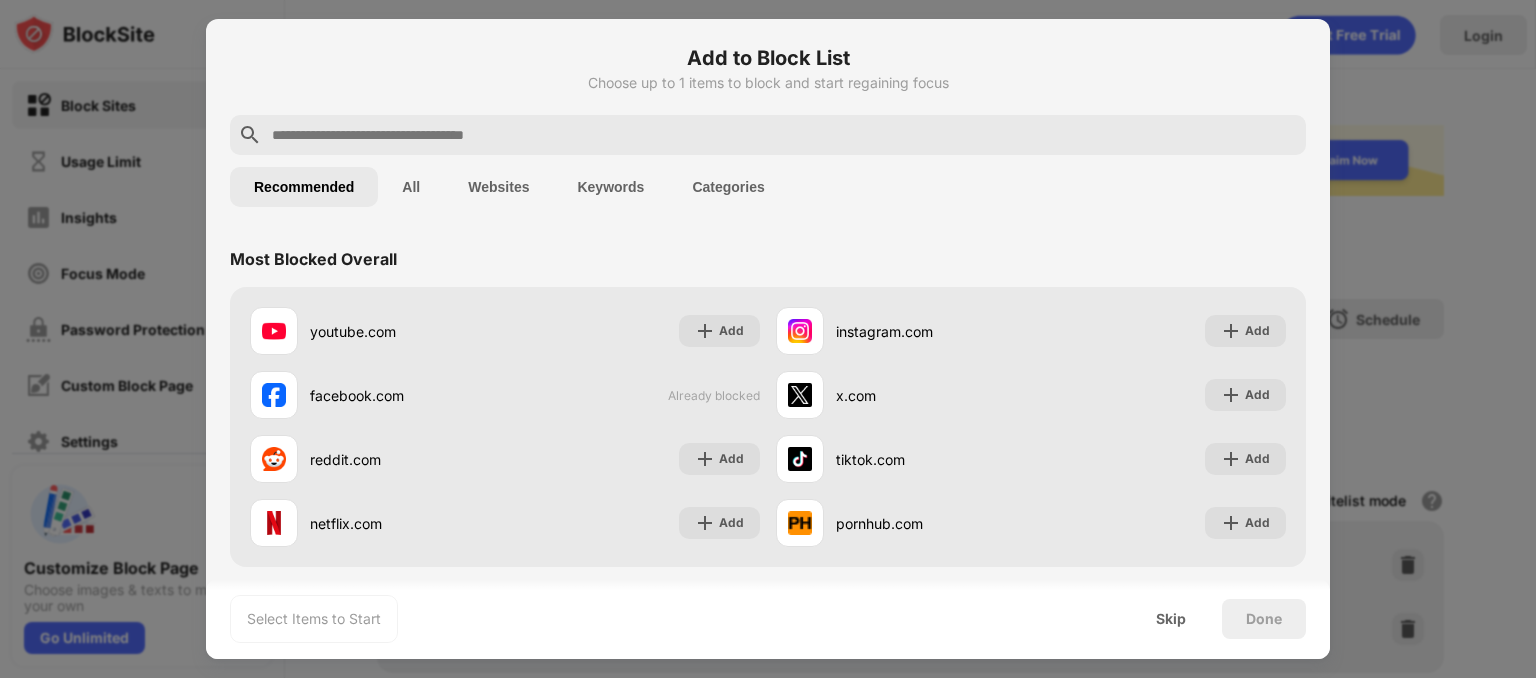 click on "Websites" at bounding box center (498, 187) 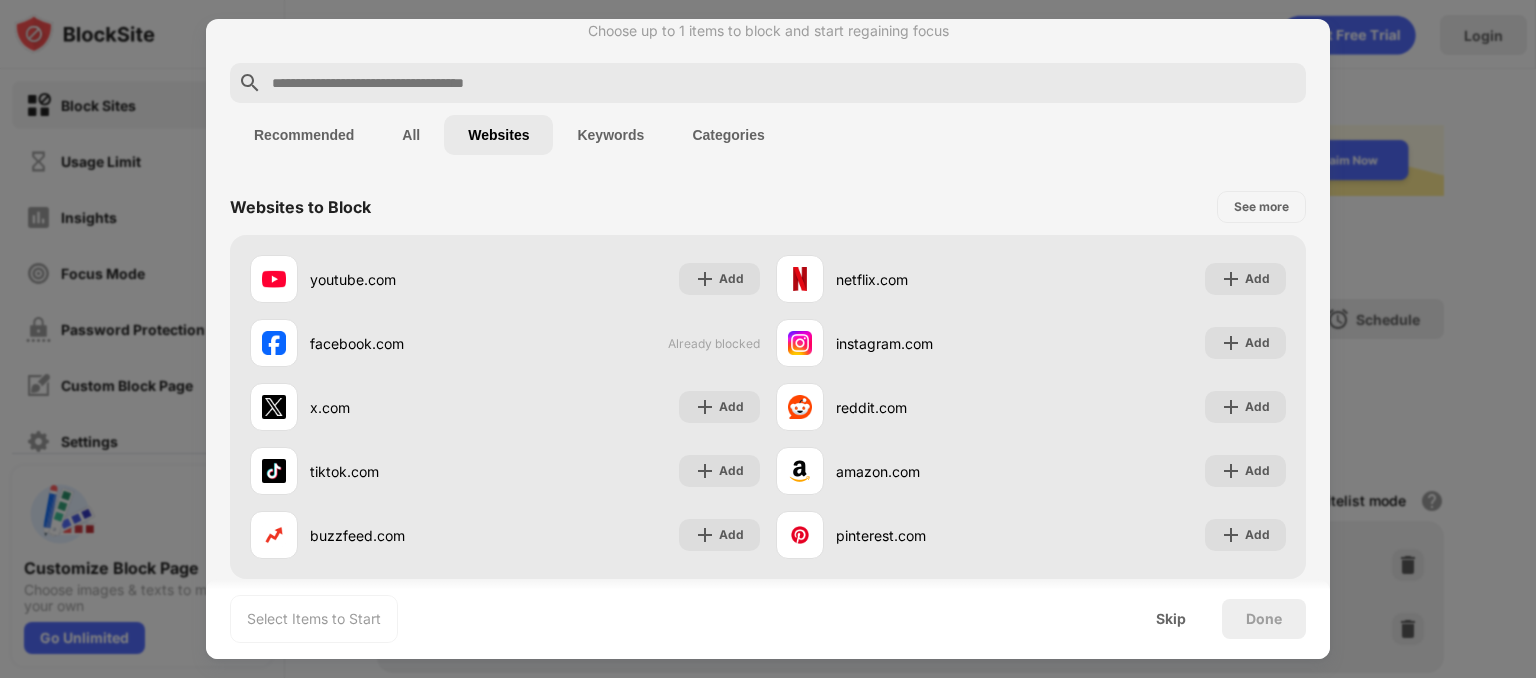 scroll, scrollTop: 47, scrollLeft: 0, axis: vertical 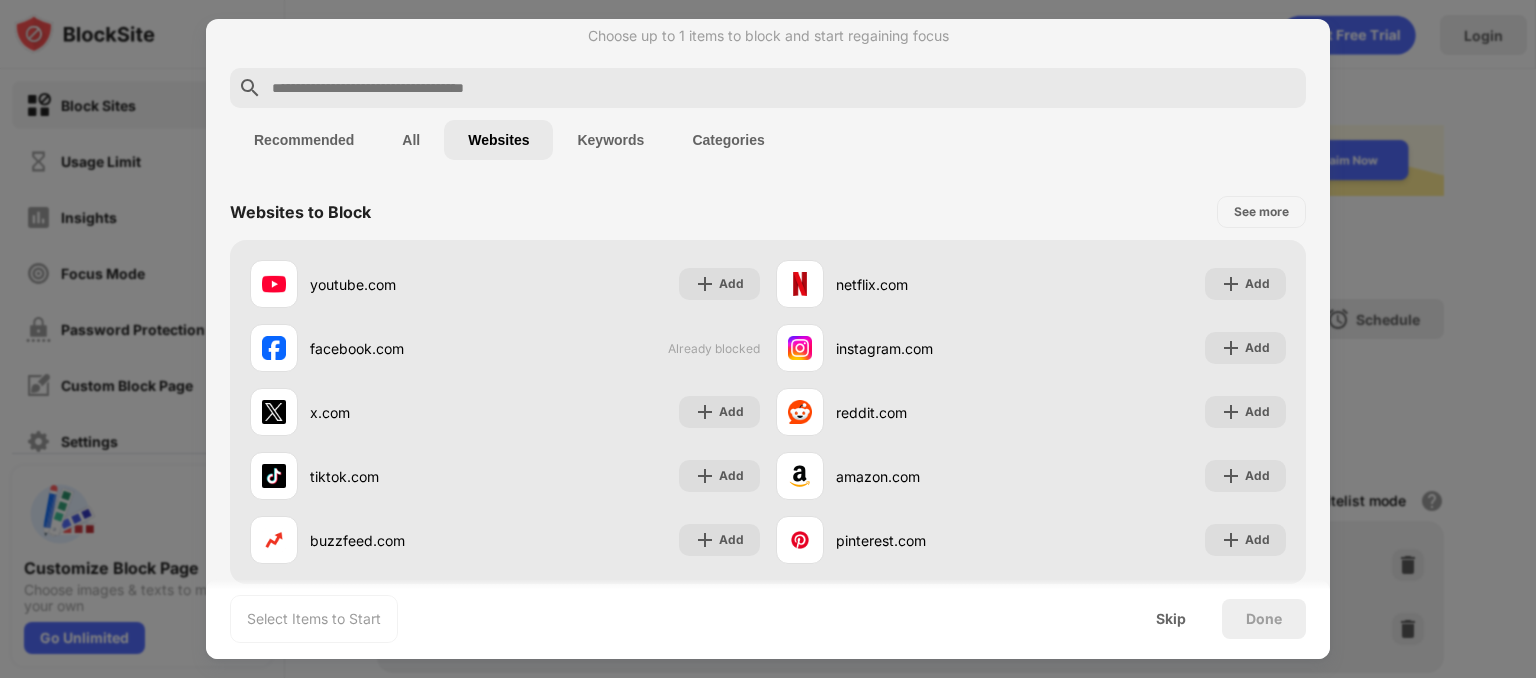 click at bounding box center [784, 88] 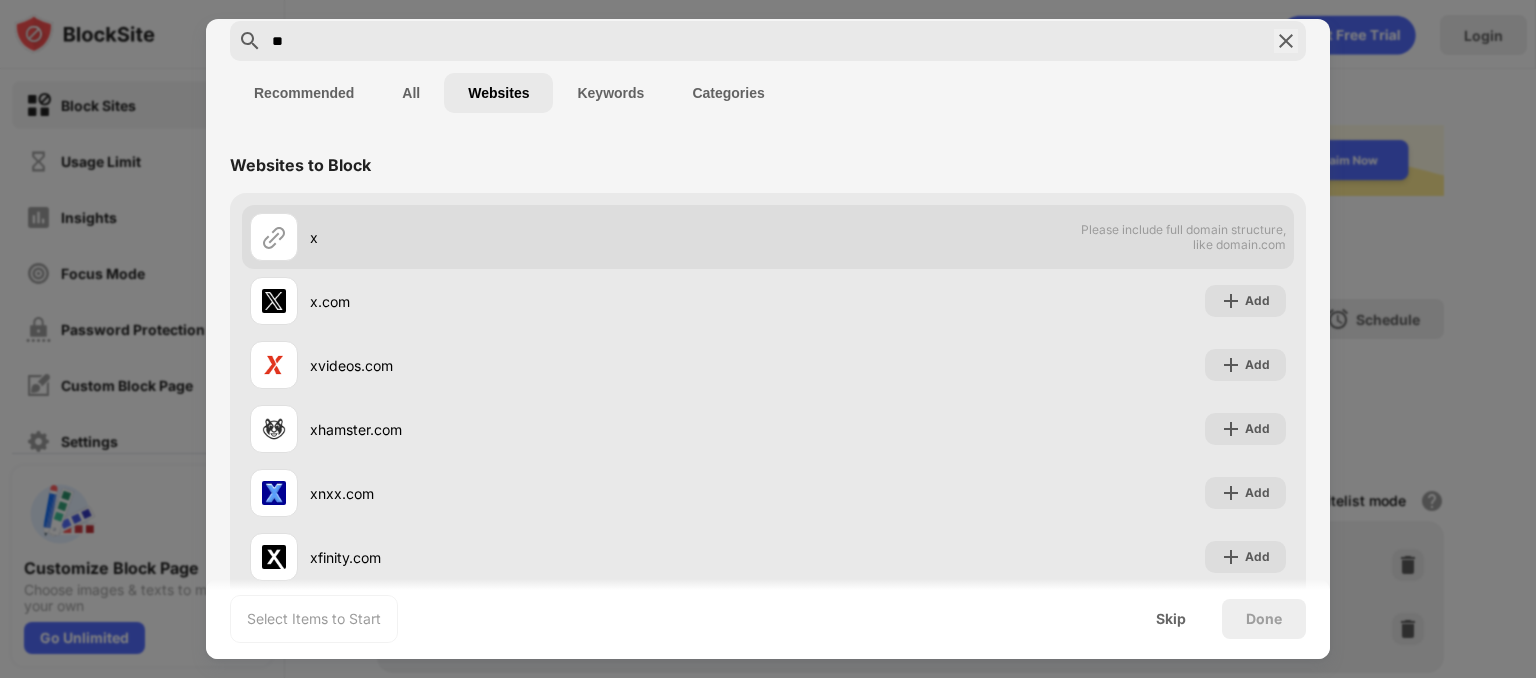 scroll, scrollTop: 96, scrollLeft: 0, axis: vertical 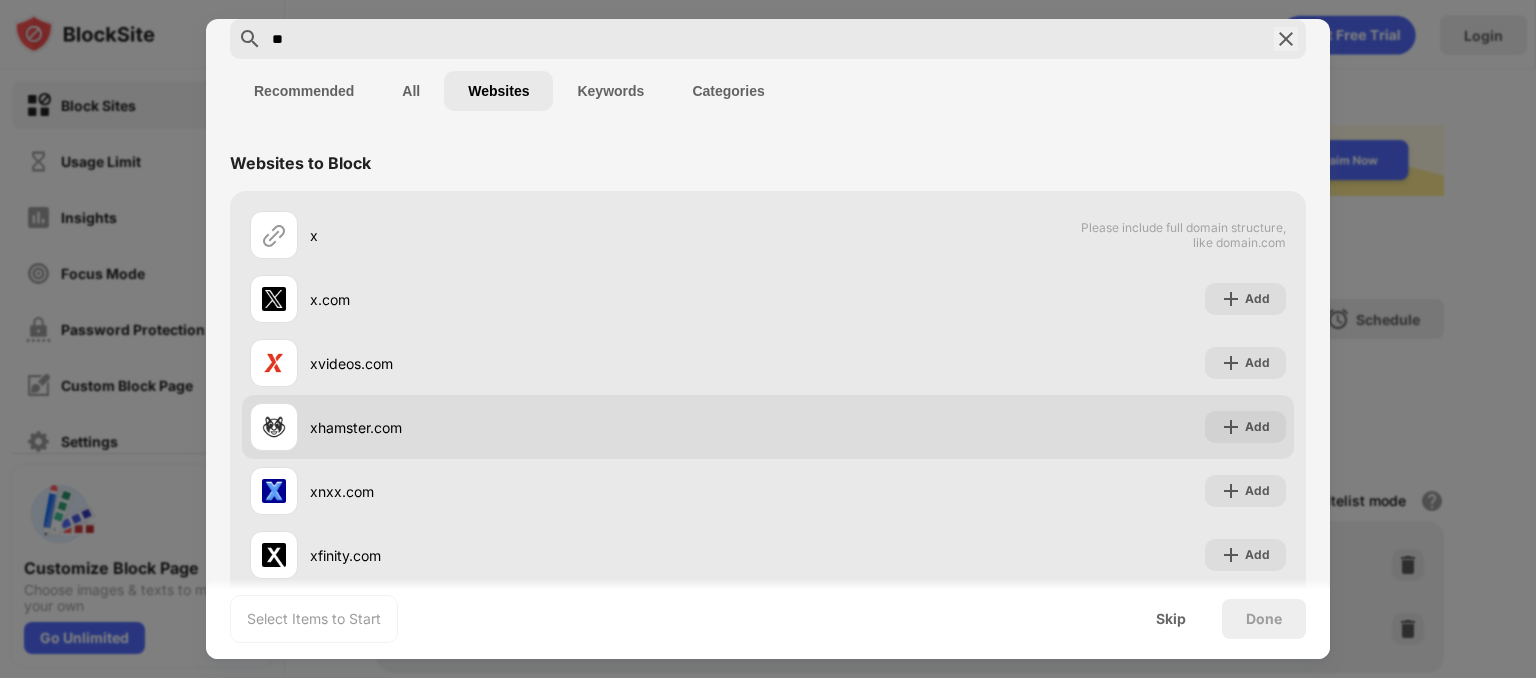 type on "*" 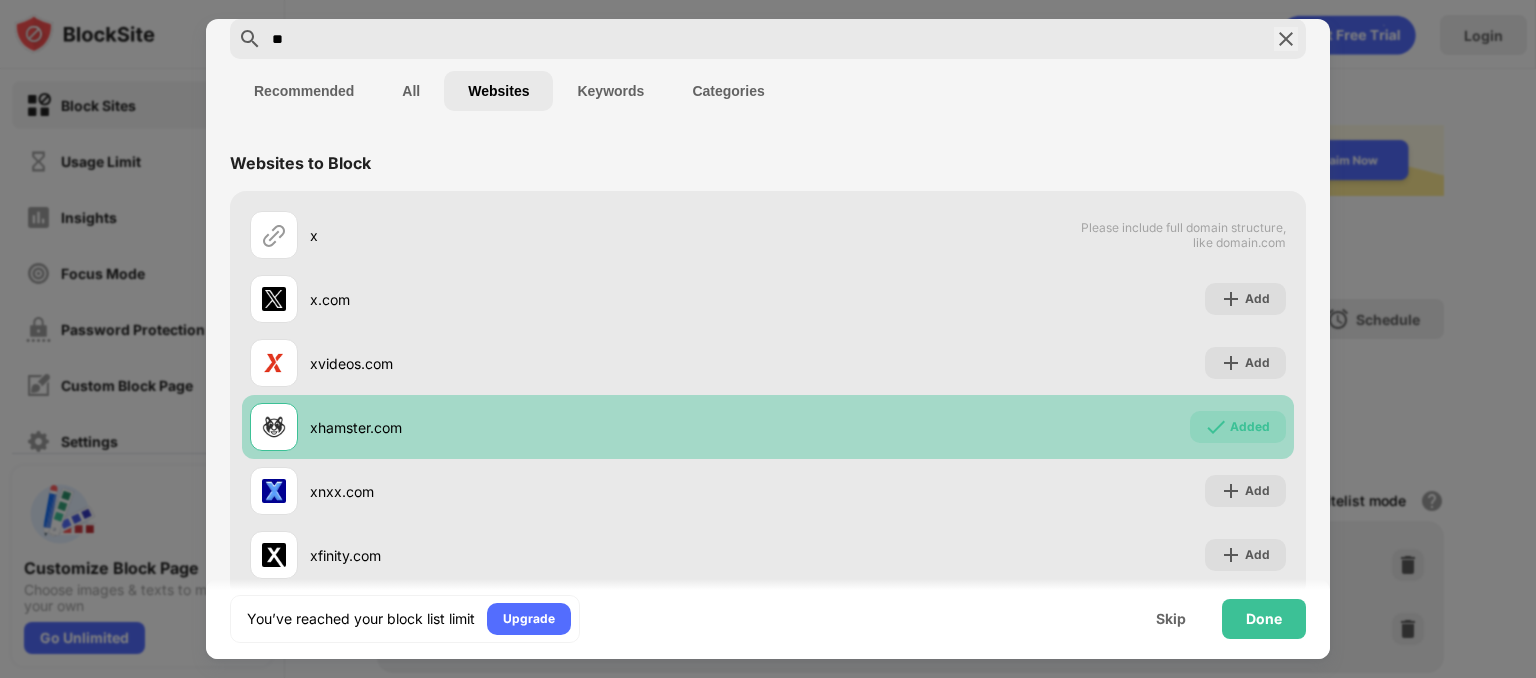 scroll, scrollTop: 136, scrollLeft: 0, axis: vertical 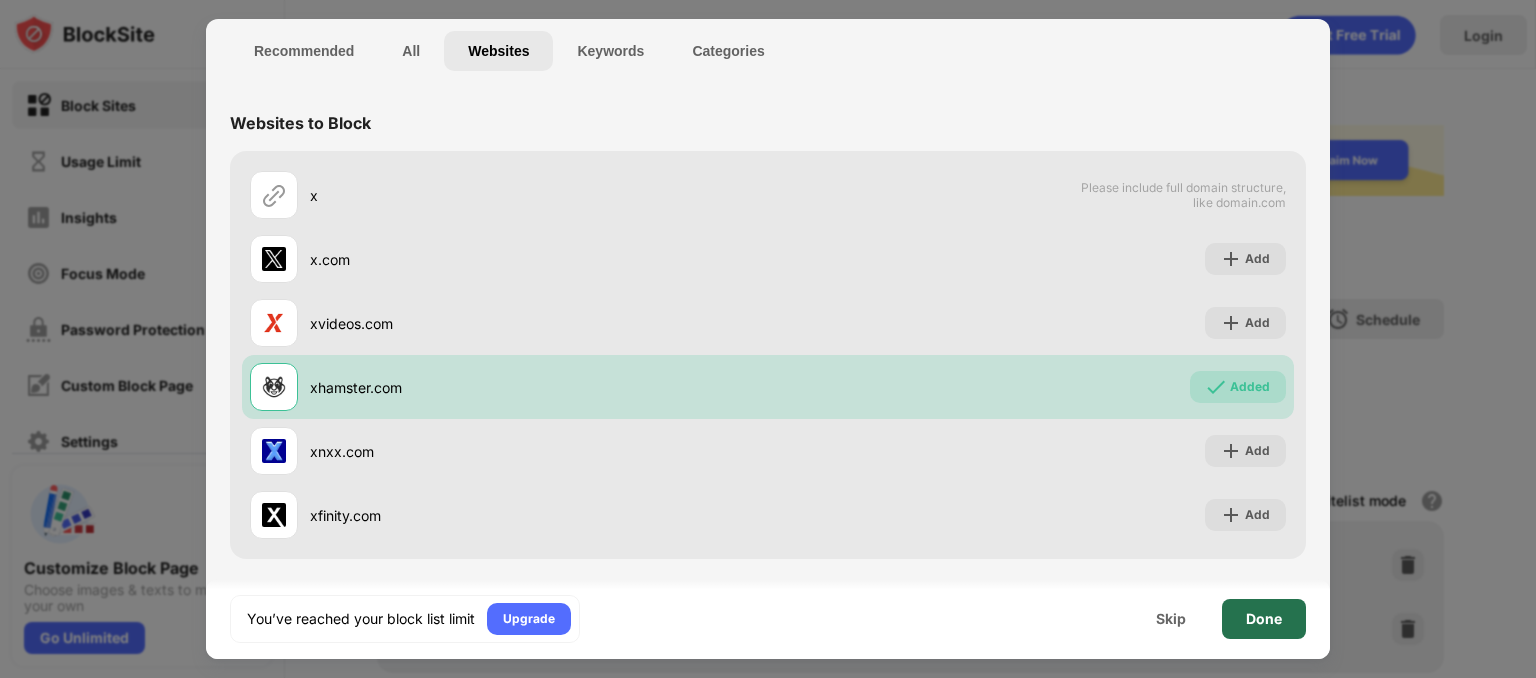 click on "Done" at bounding box center [1264, 619] 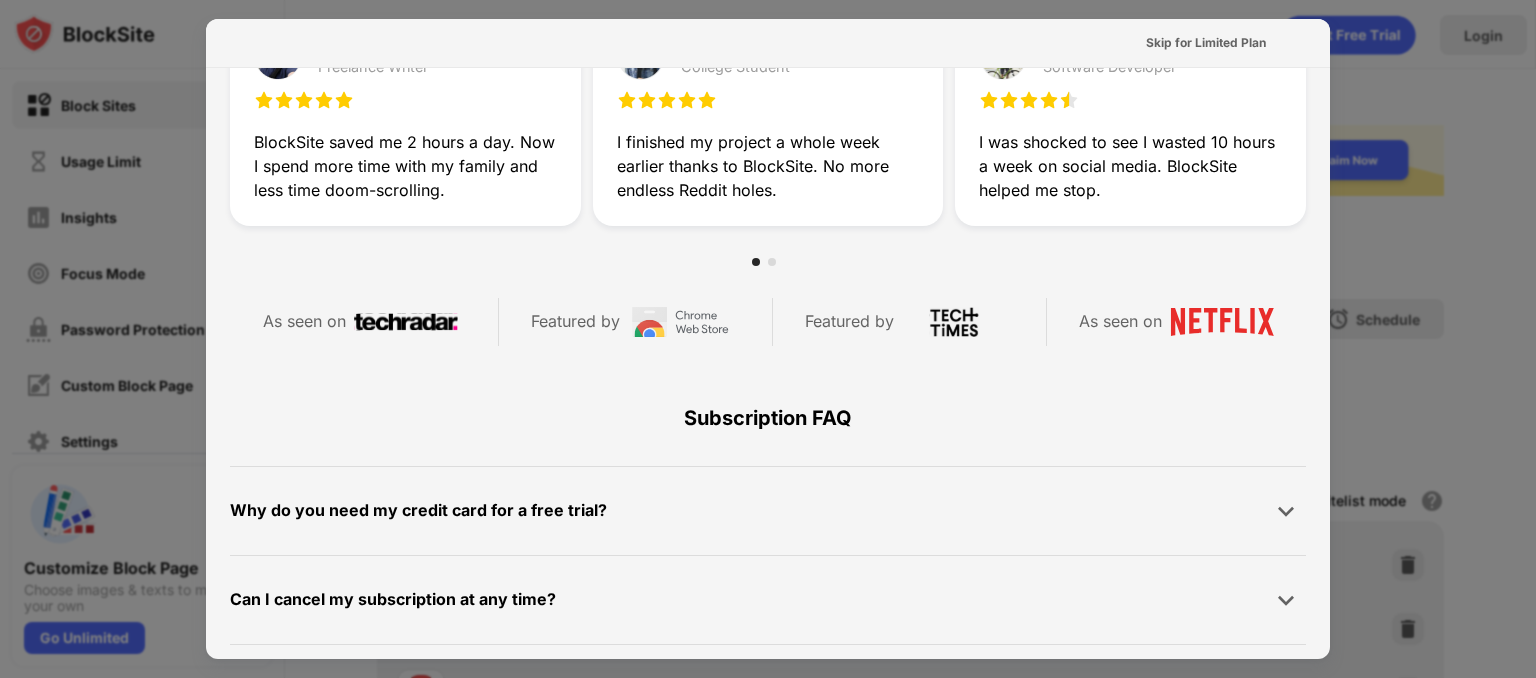 scroll, scrollTop: 975, scrollLeft: 0, axis: vertical 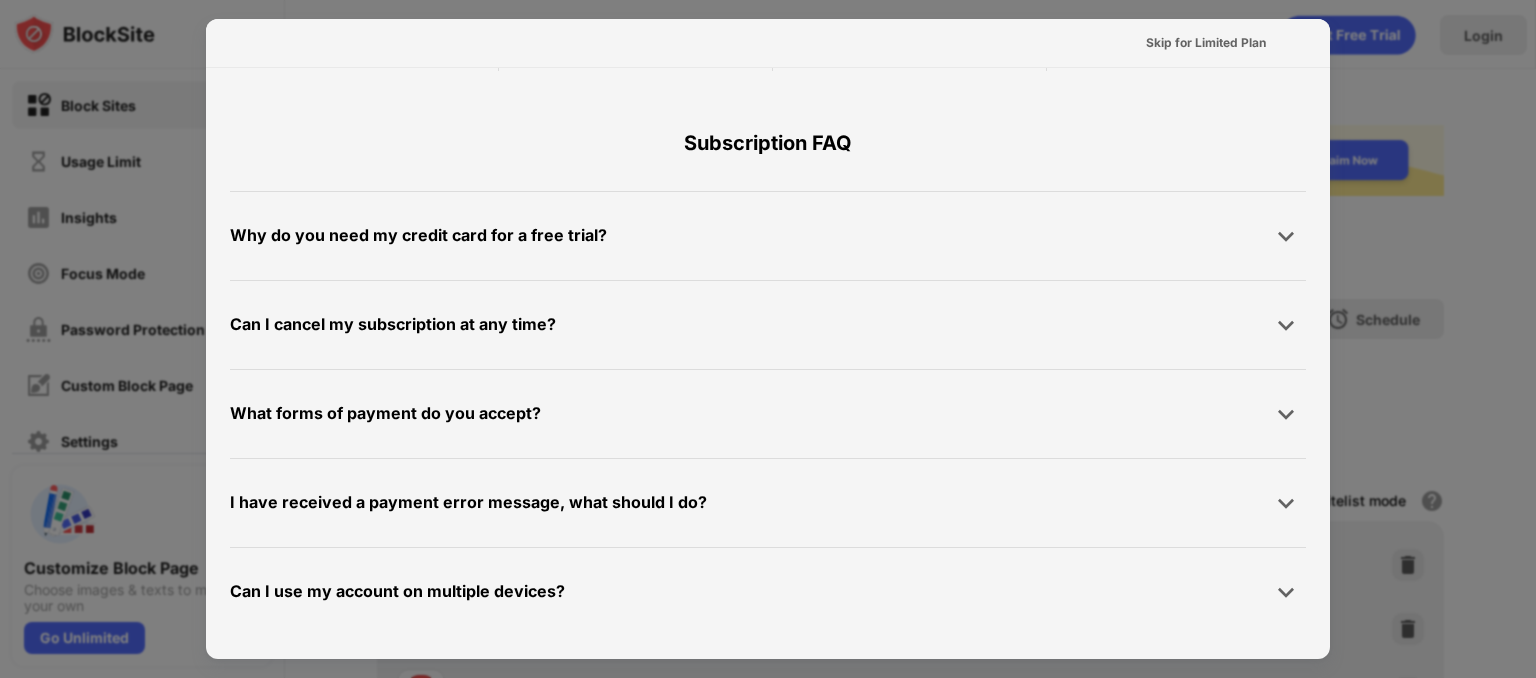 click at bounding box center (768, 339) 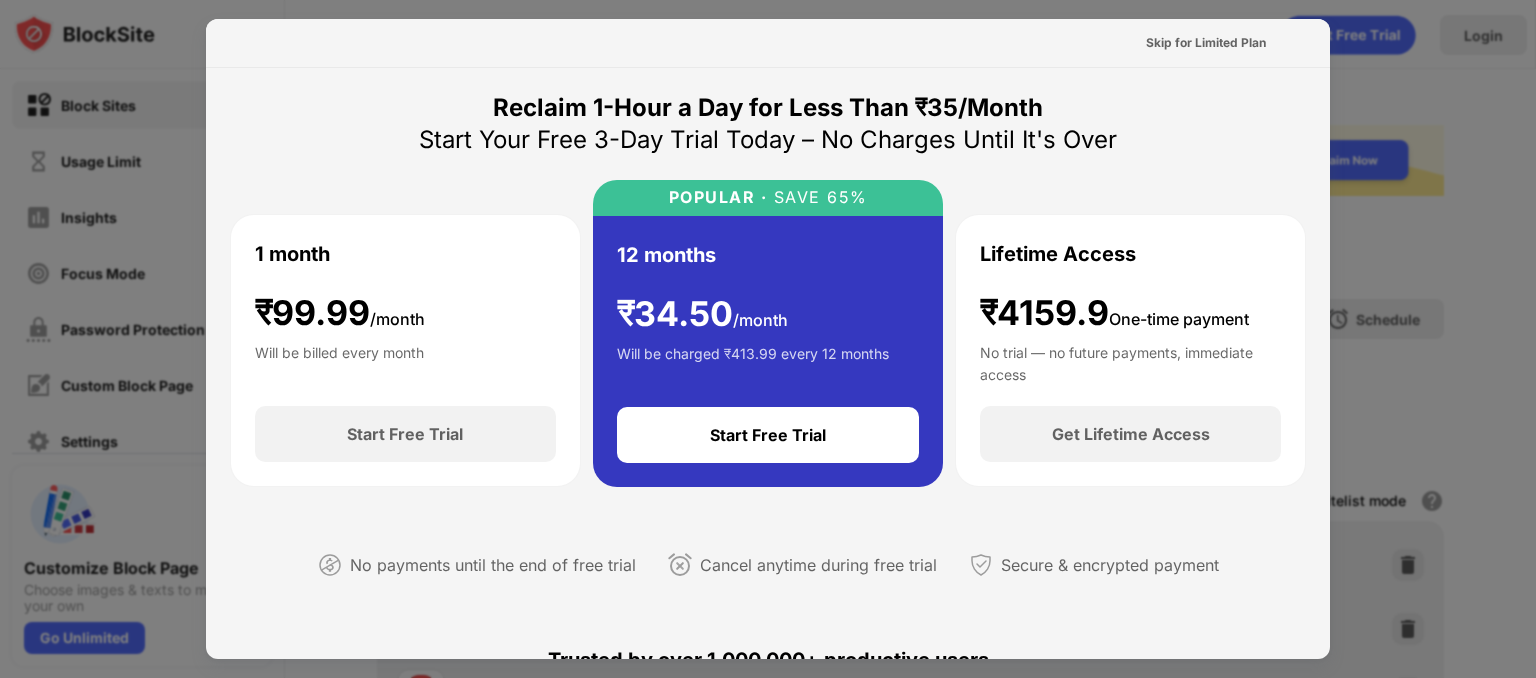 click on "Cancel anytime during free trial" at bounding box center [818, 565] 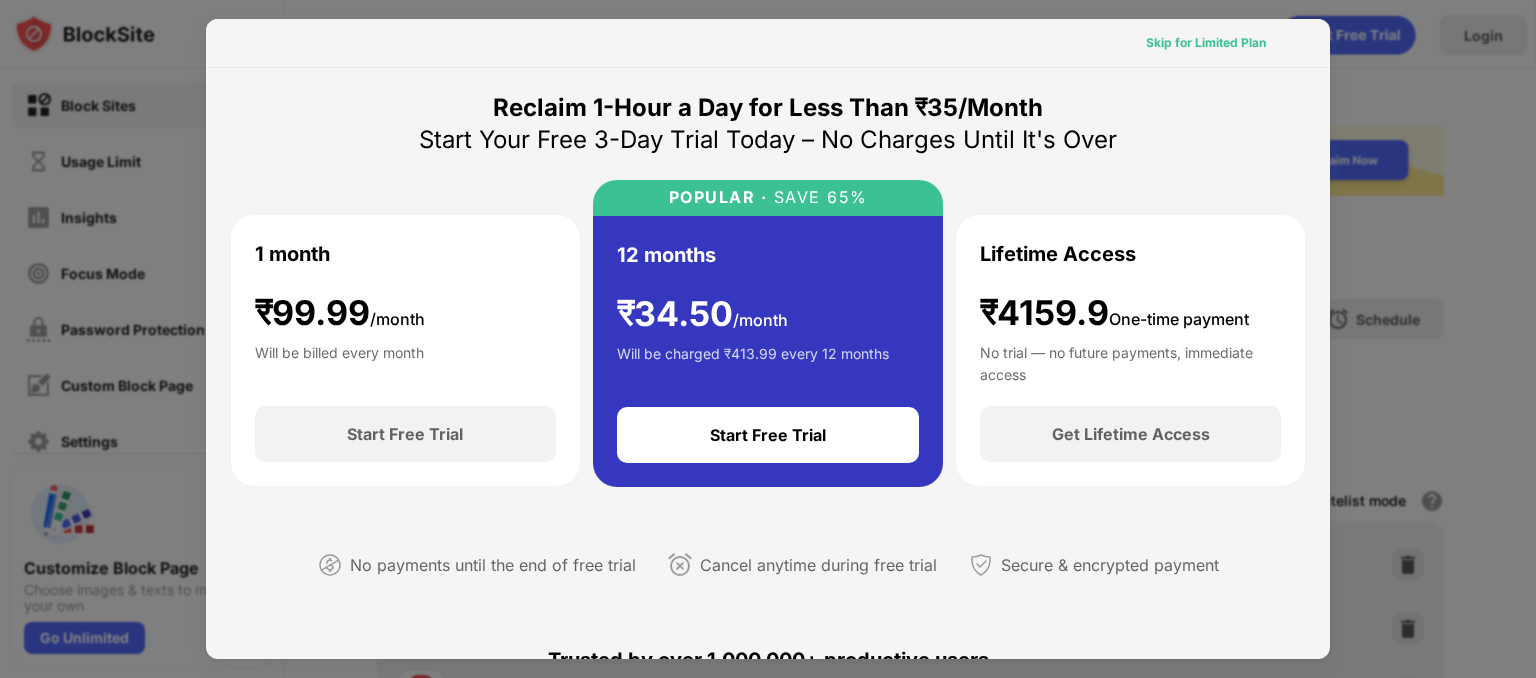 click on "Skip for Limited Plan" at bounding box center [1206, 43] 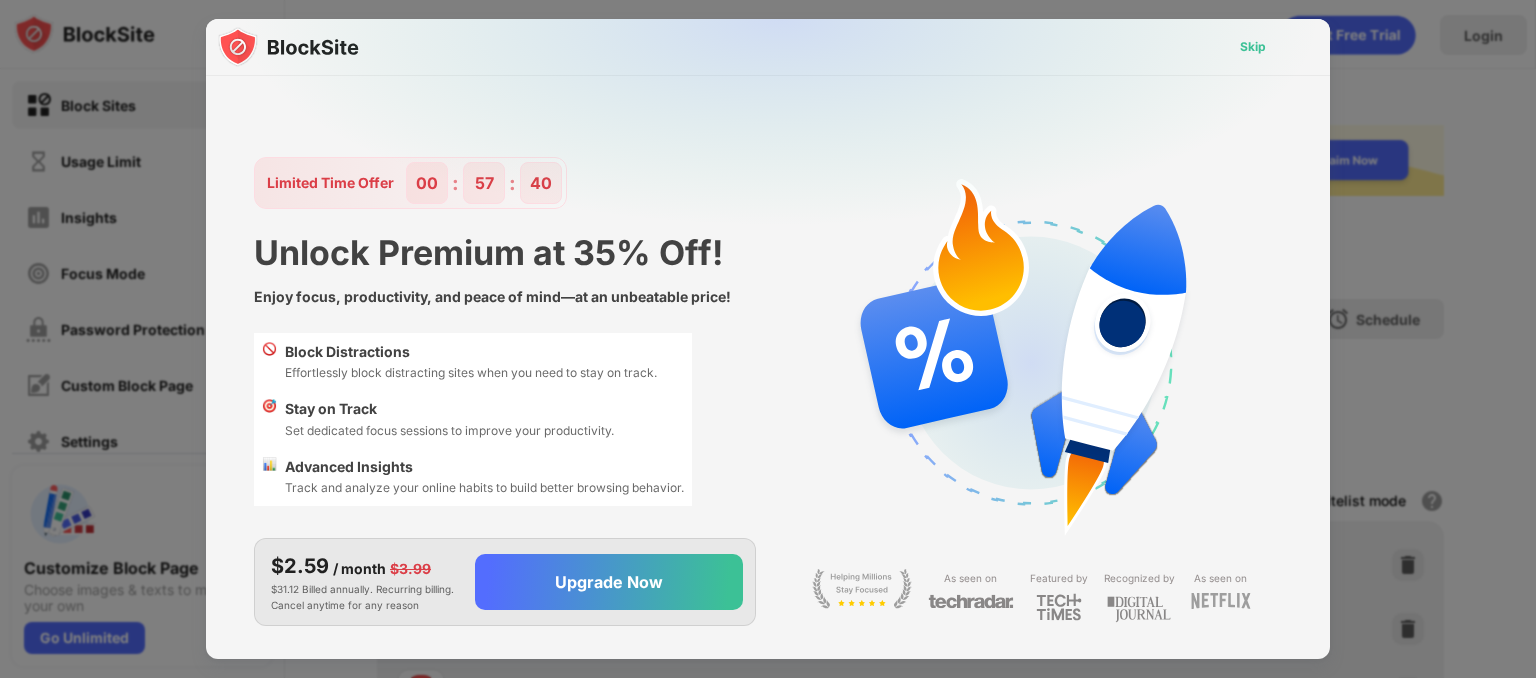 click on "Skip" at bounding box center [1253, 47] 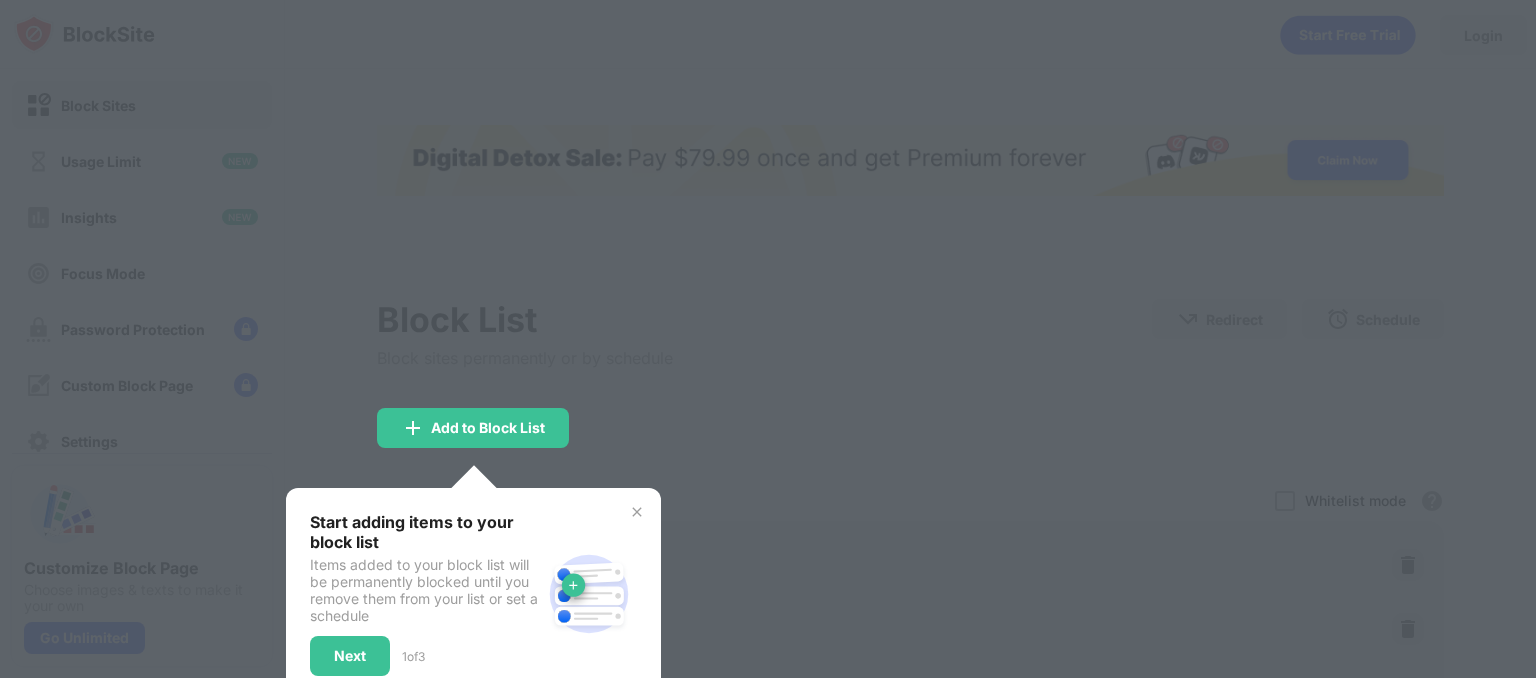 click at bounding box center (768, 339) 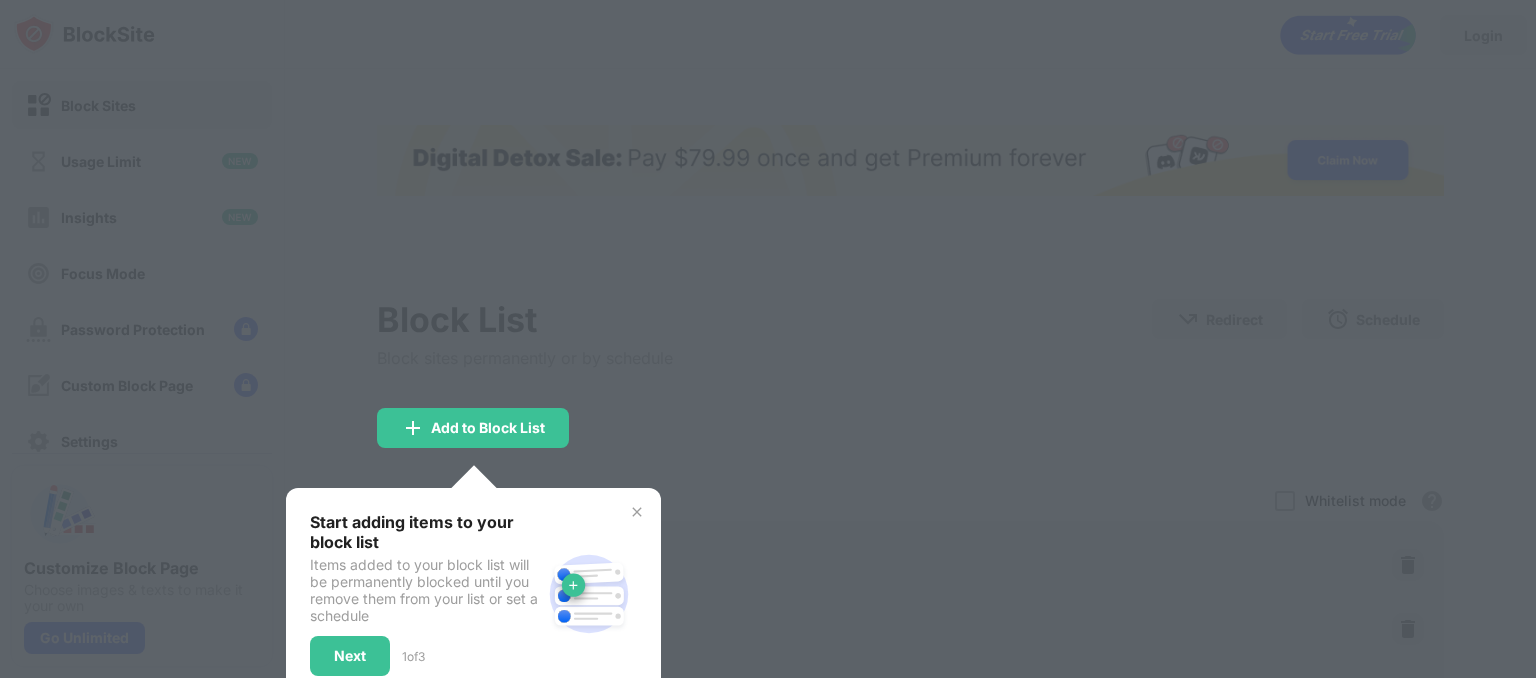 click on "Start adding items to your block list Items added to your block list will be permanently blocked until you remove them from your list or set a schedule Next 1  of  3" at bounding box center [473, 594] 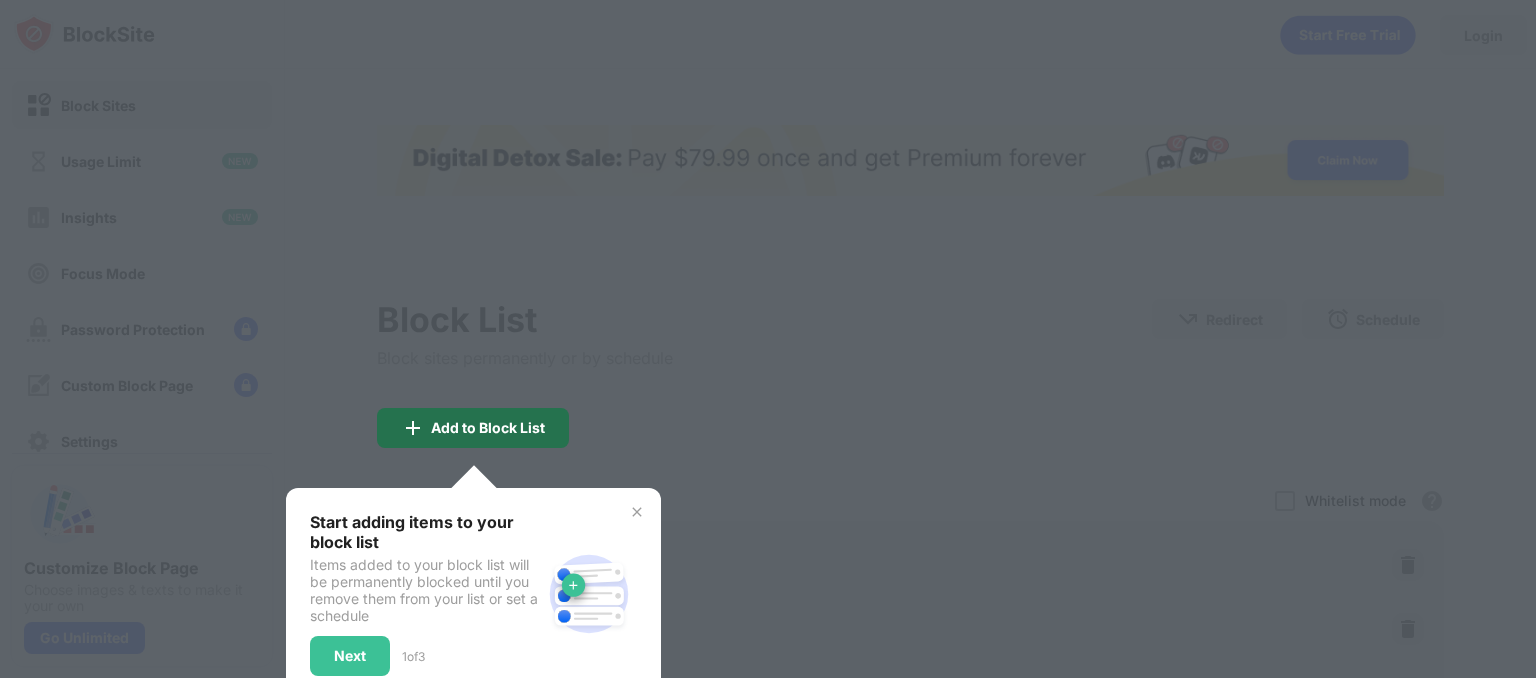 click on "Add to Block List" at bounding box center [488, 428] 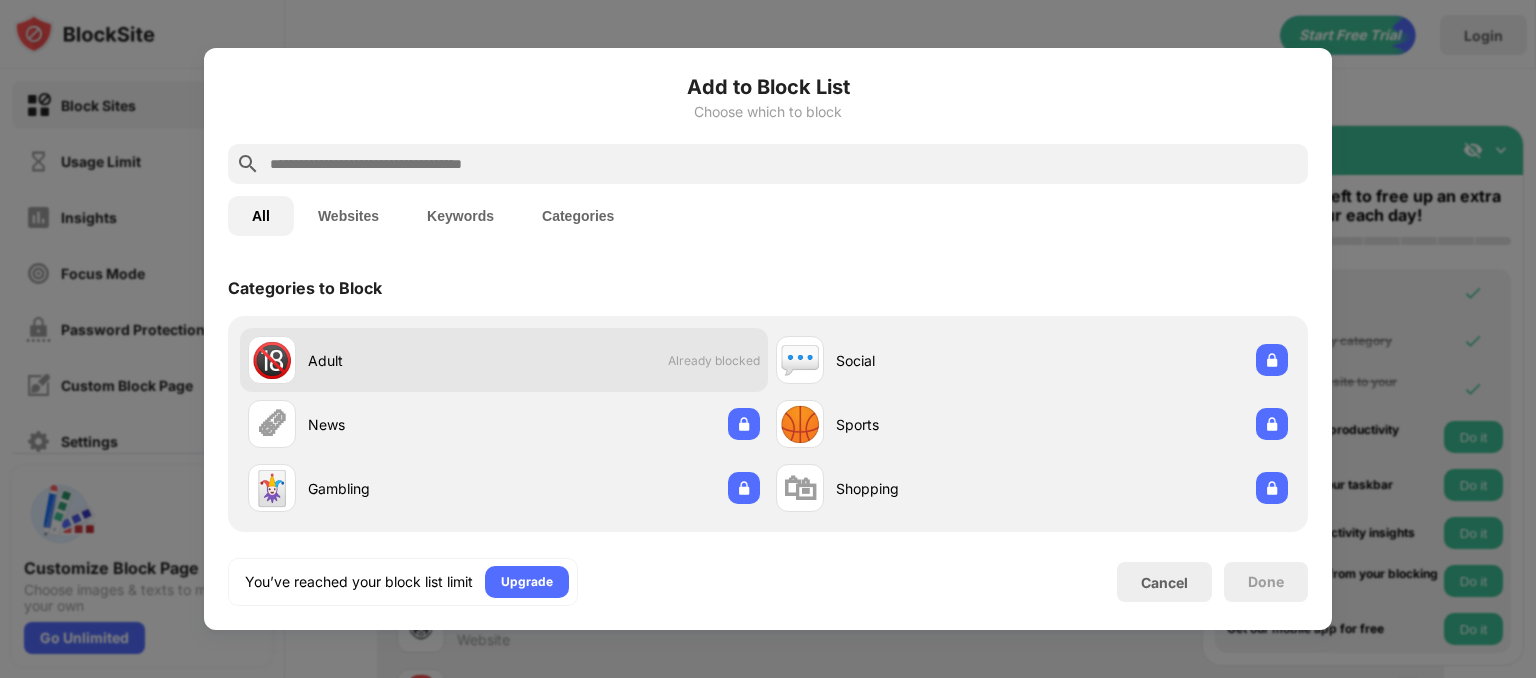 click on "Already blocked" at bounding box center [714, 360] 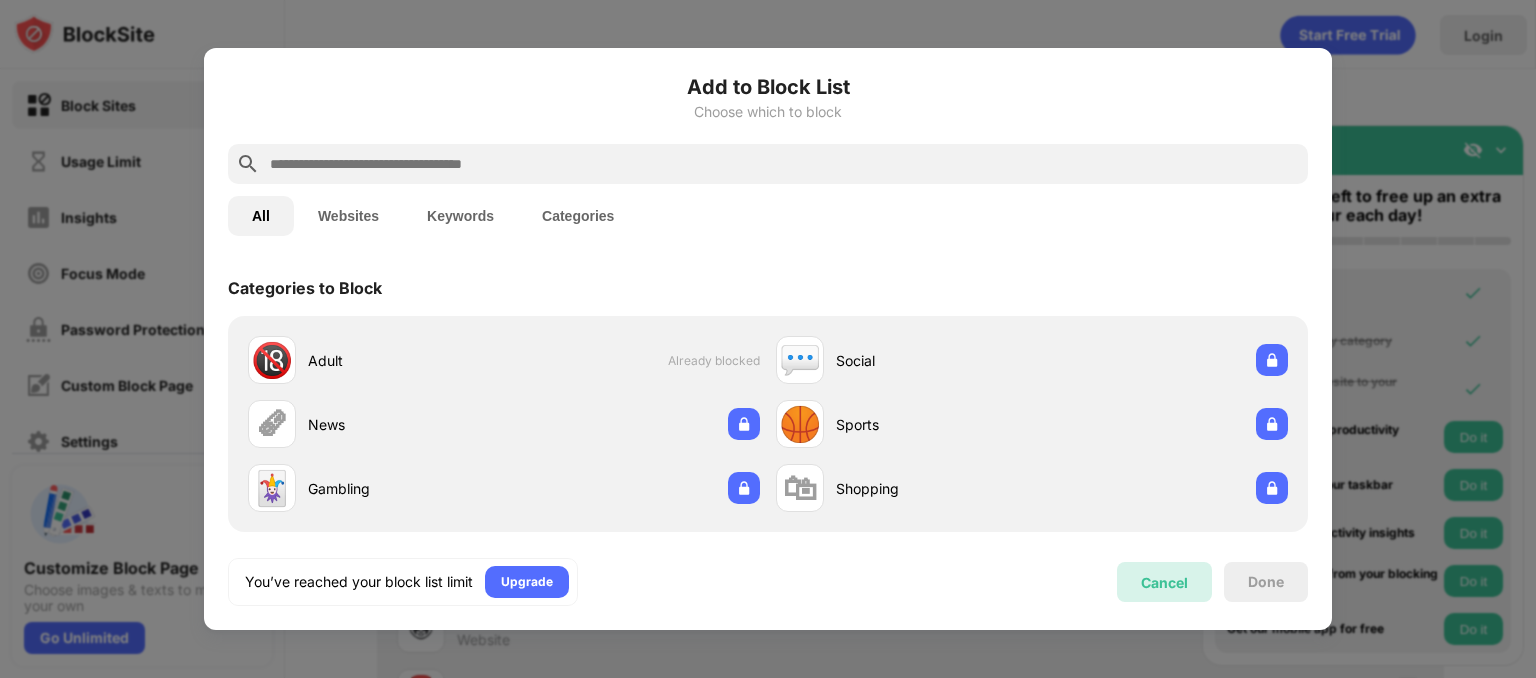 click on "Cancel" at bounding box center [1164, 582] 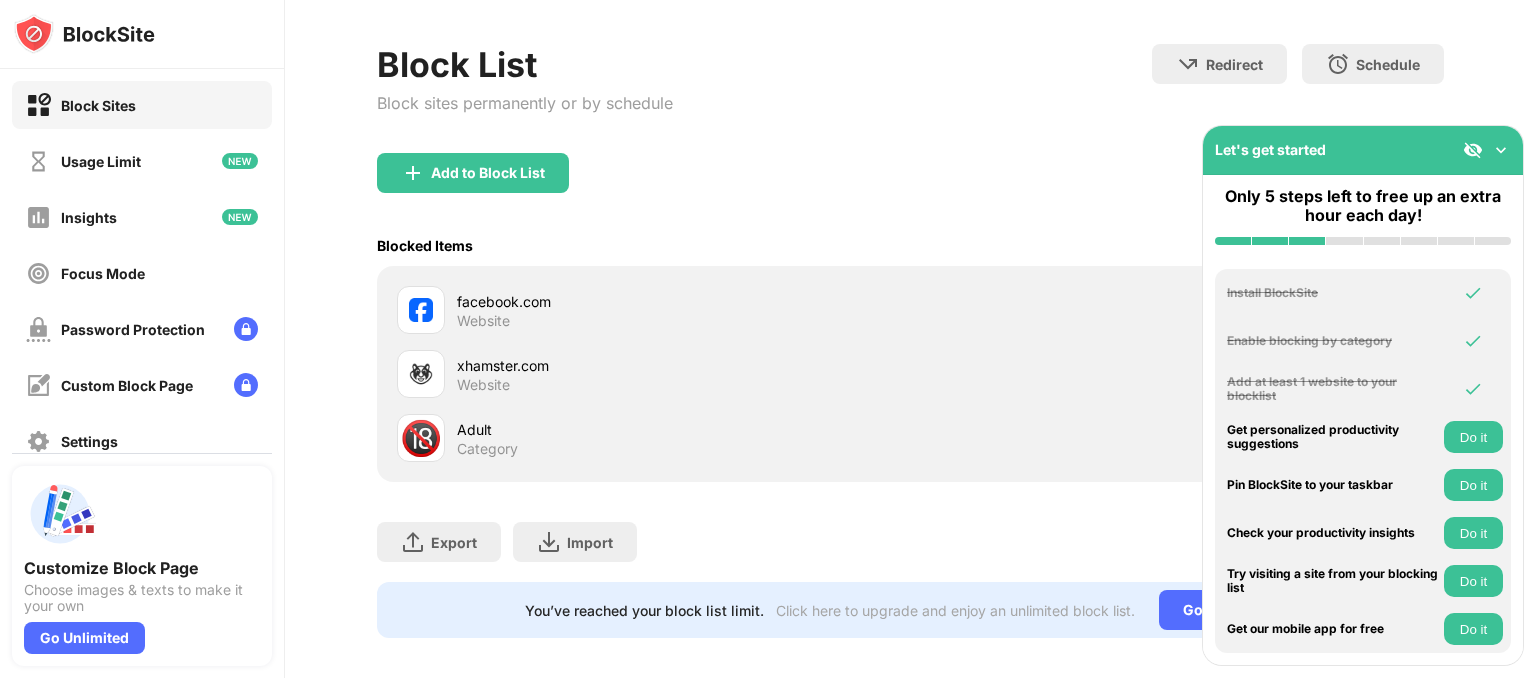 scroll, scrollTop: 285, scrollLeft: 0, axis: vertical 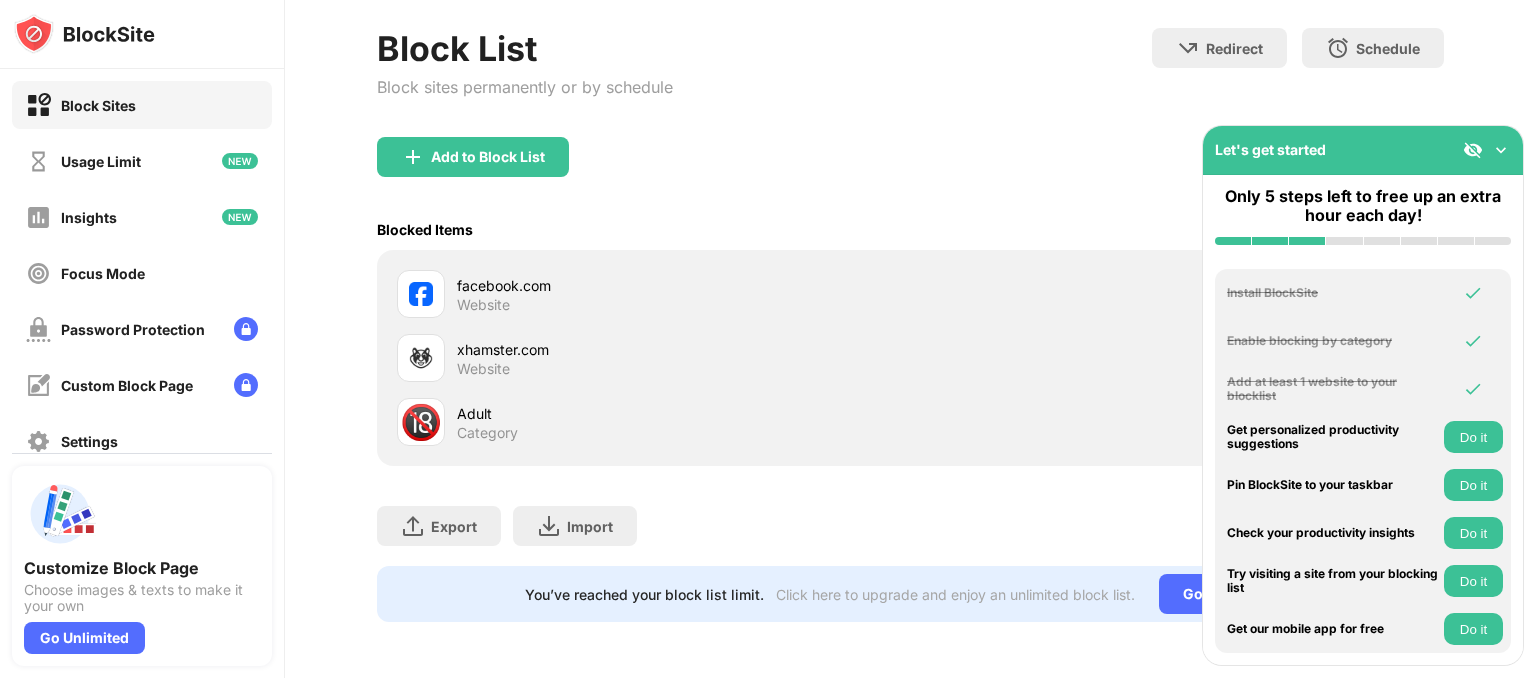 click at bounding box center (1501, 150) 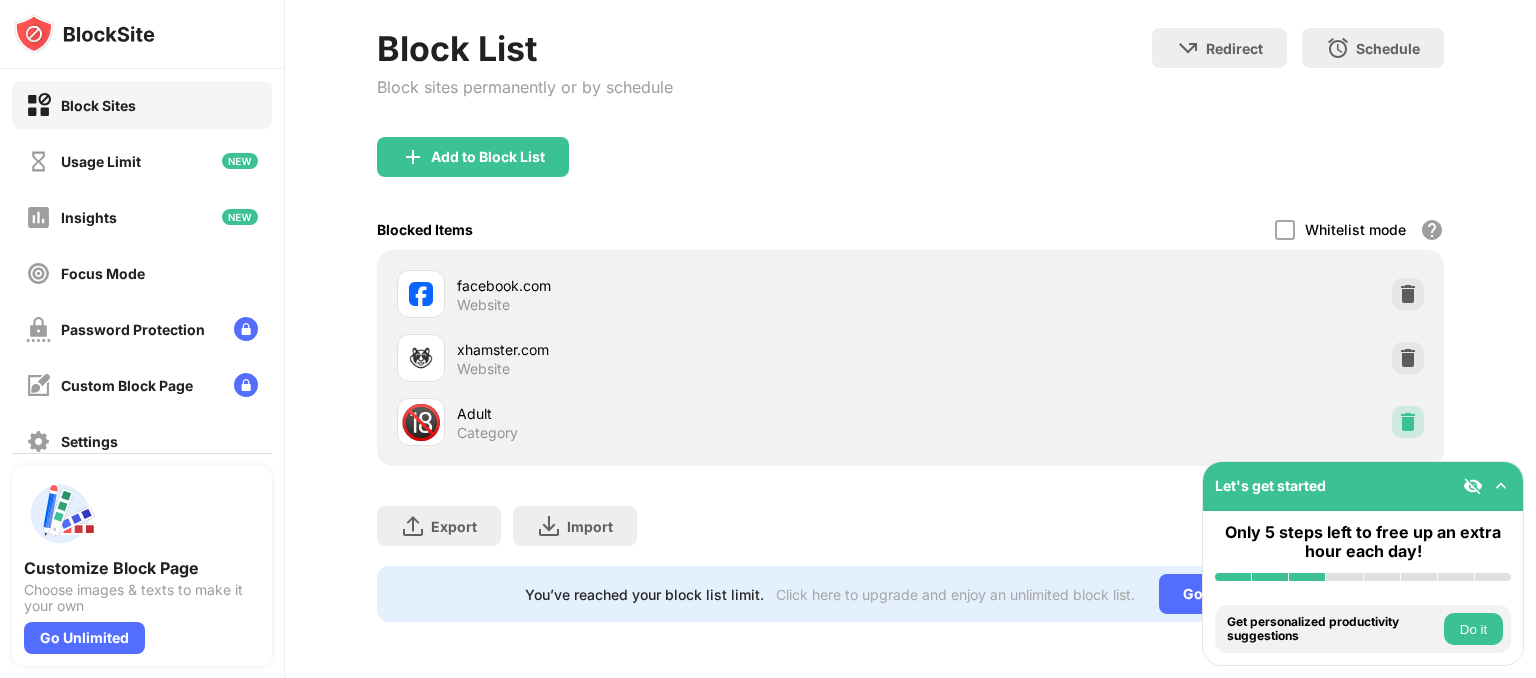 click at bounding box center [1408, 422] 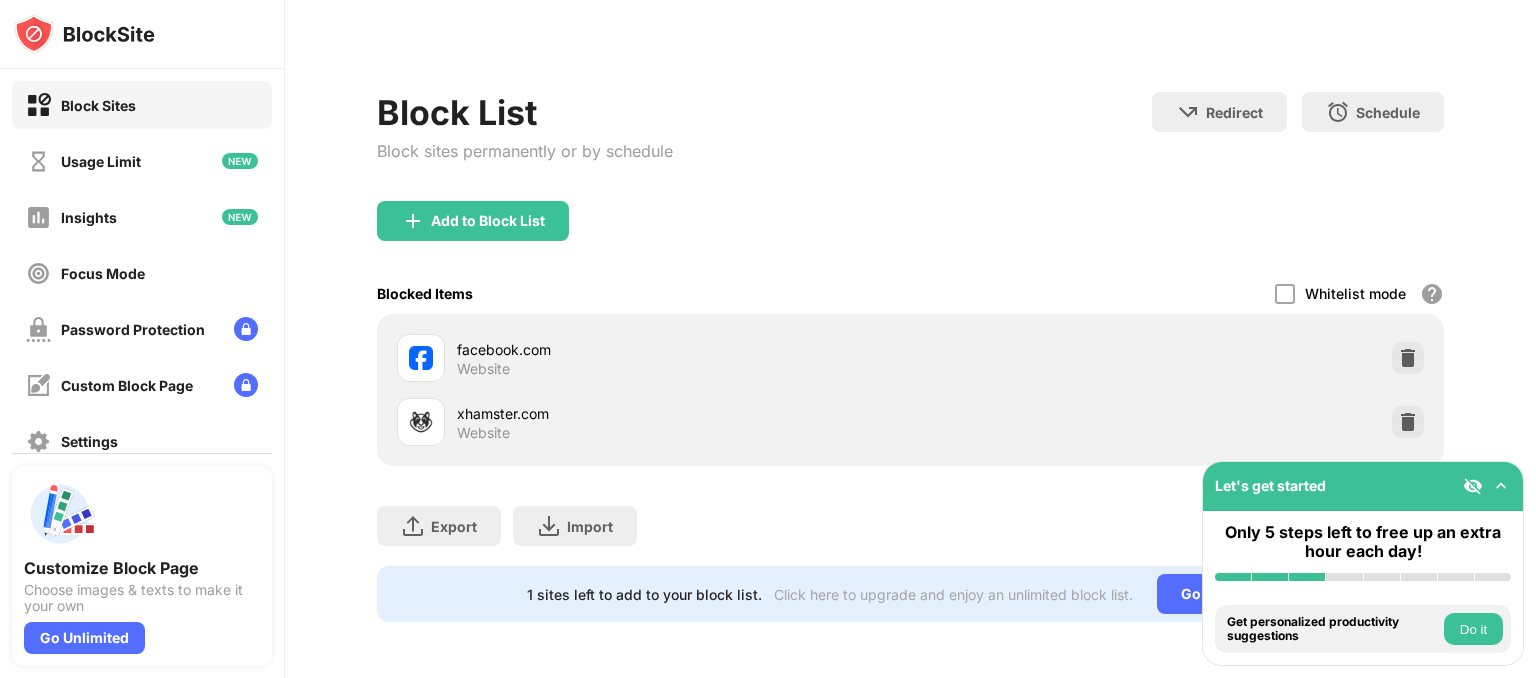 scroll, scrollTop: 221, scrollLeft: 0, axis: vertical 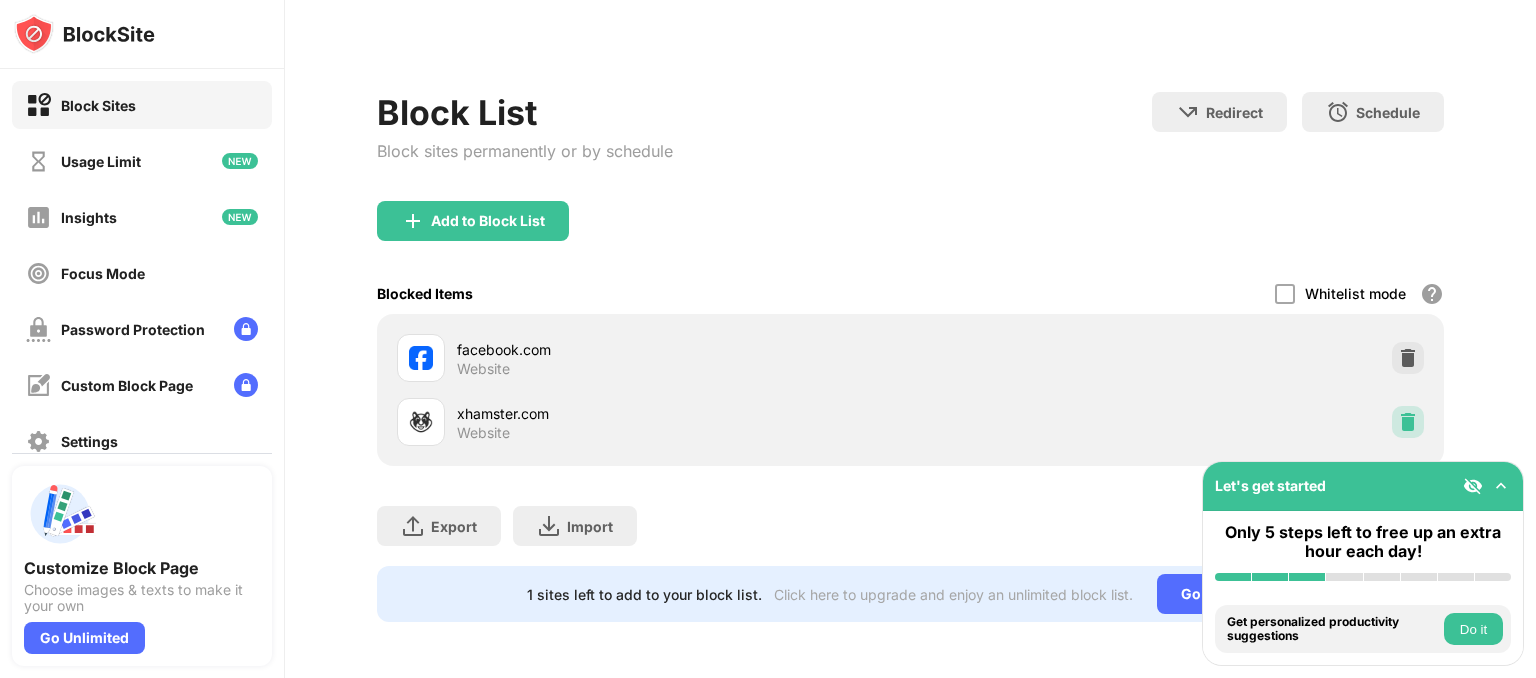 click at bounding box center (1408, 422) 